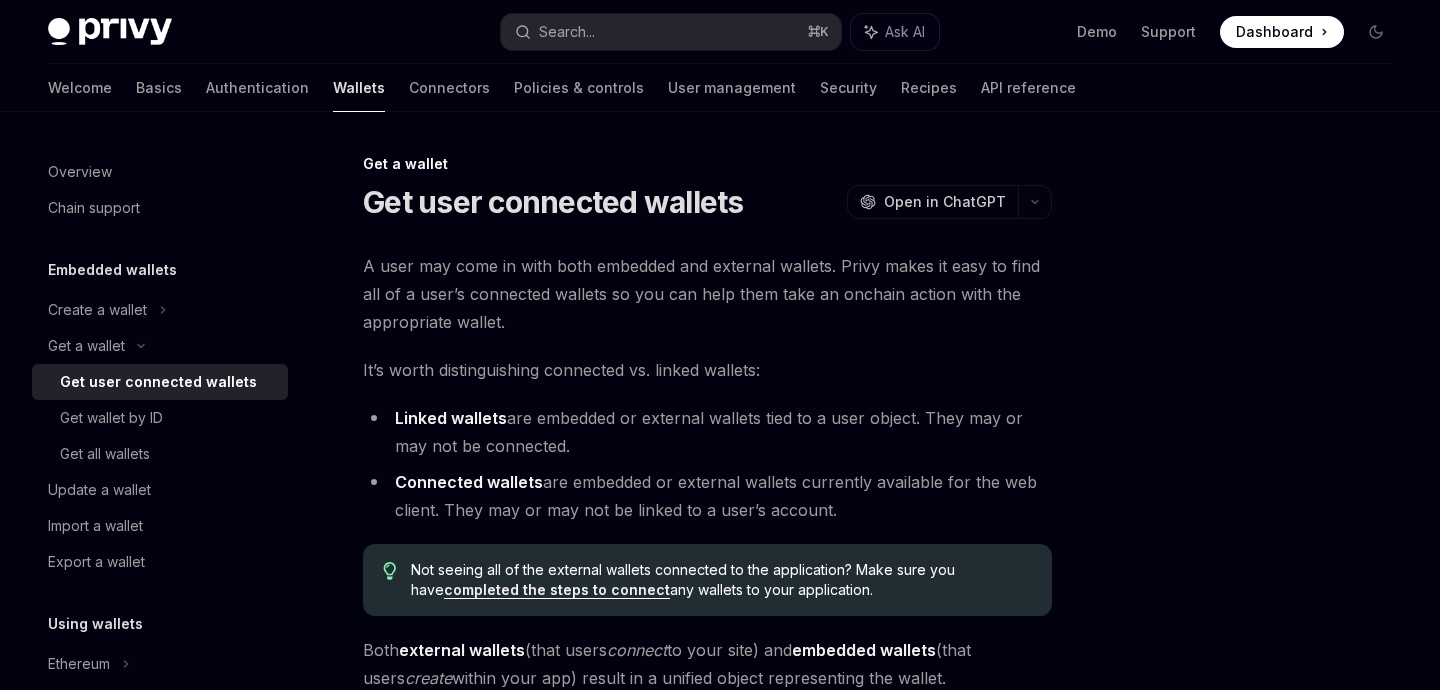 scroll, scrollTop: 0, scrollLeft: 0, axis: both 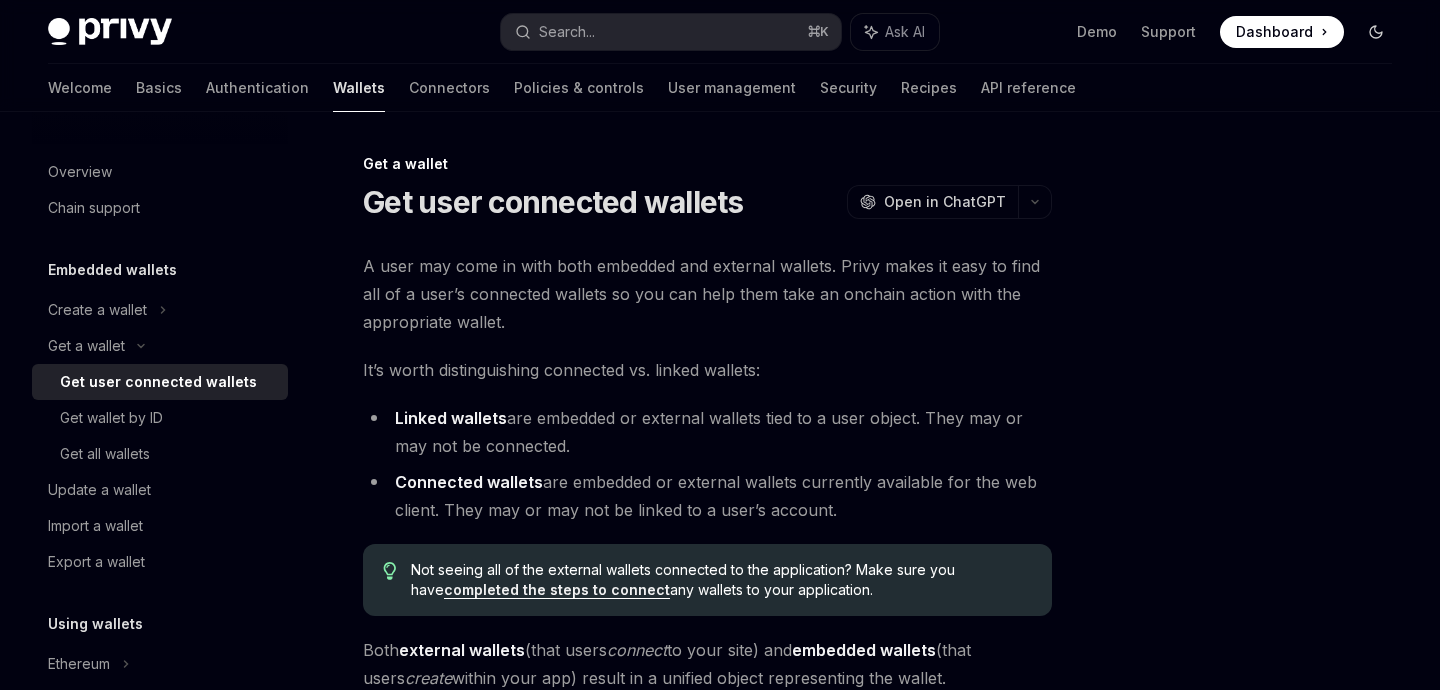 click at bounding box center [1376, 32] 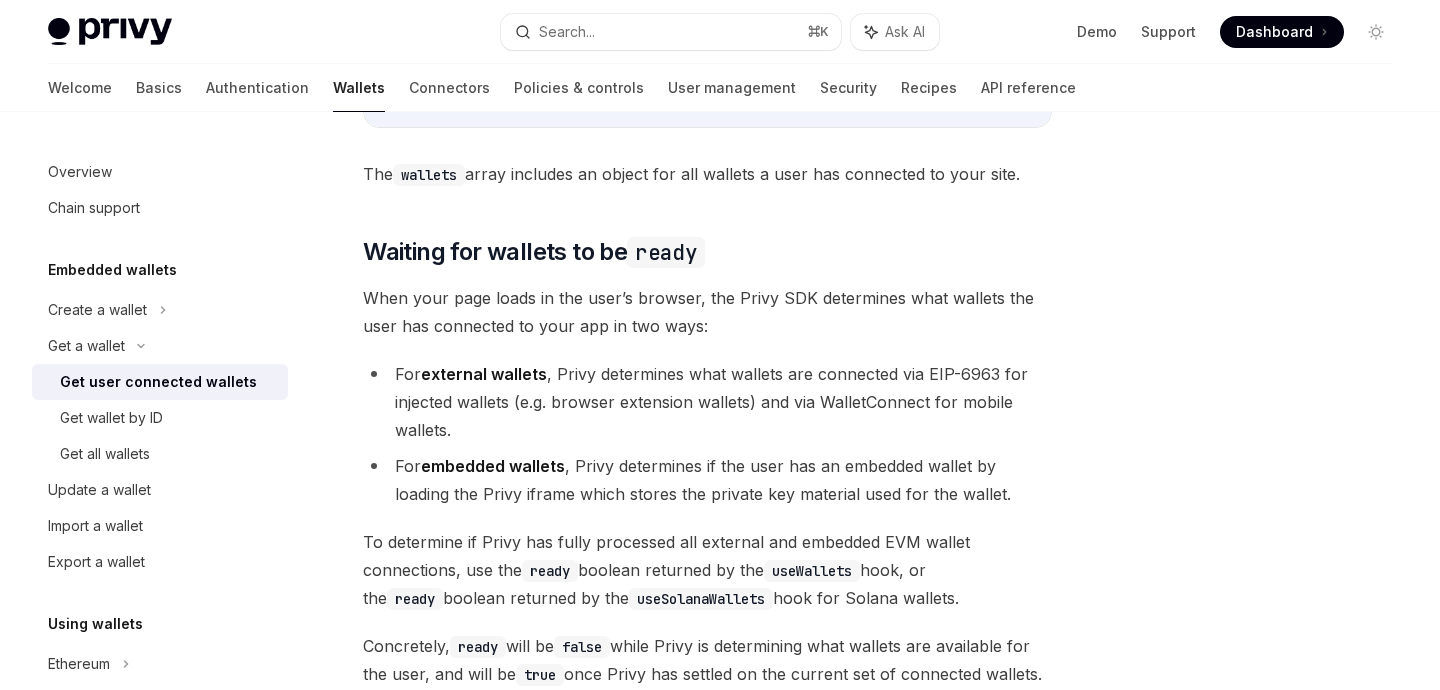 scroll, scrollTop: 1159, scrollLeft: 0, axis: vertical 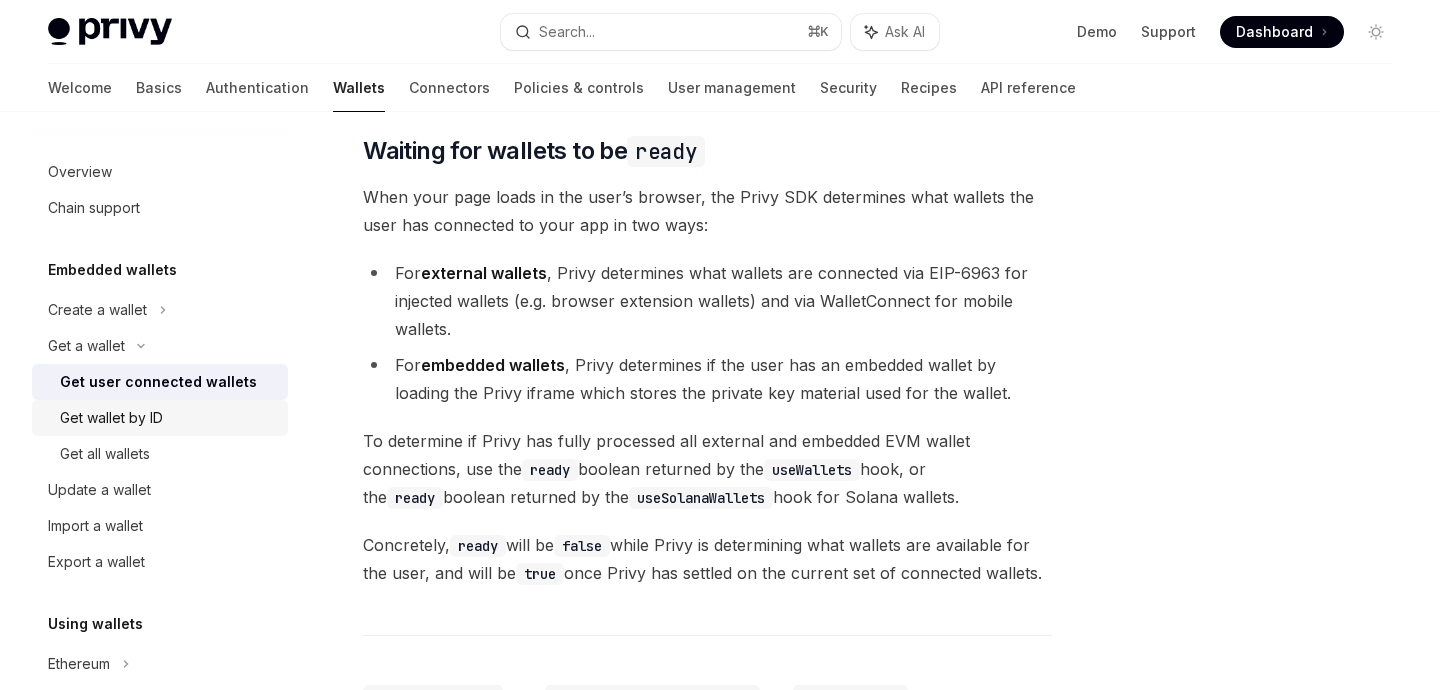click on "Get wallet by ID" at bounding box center (111, 418) 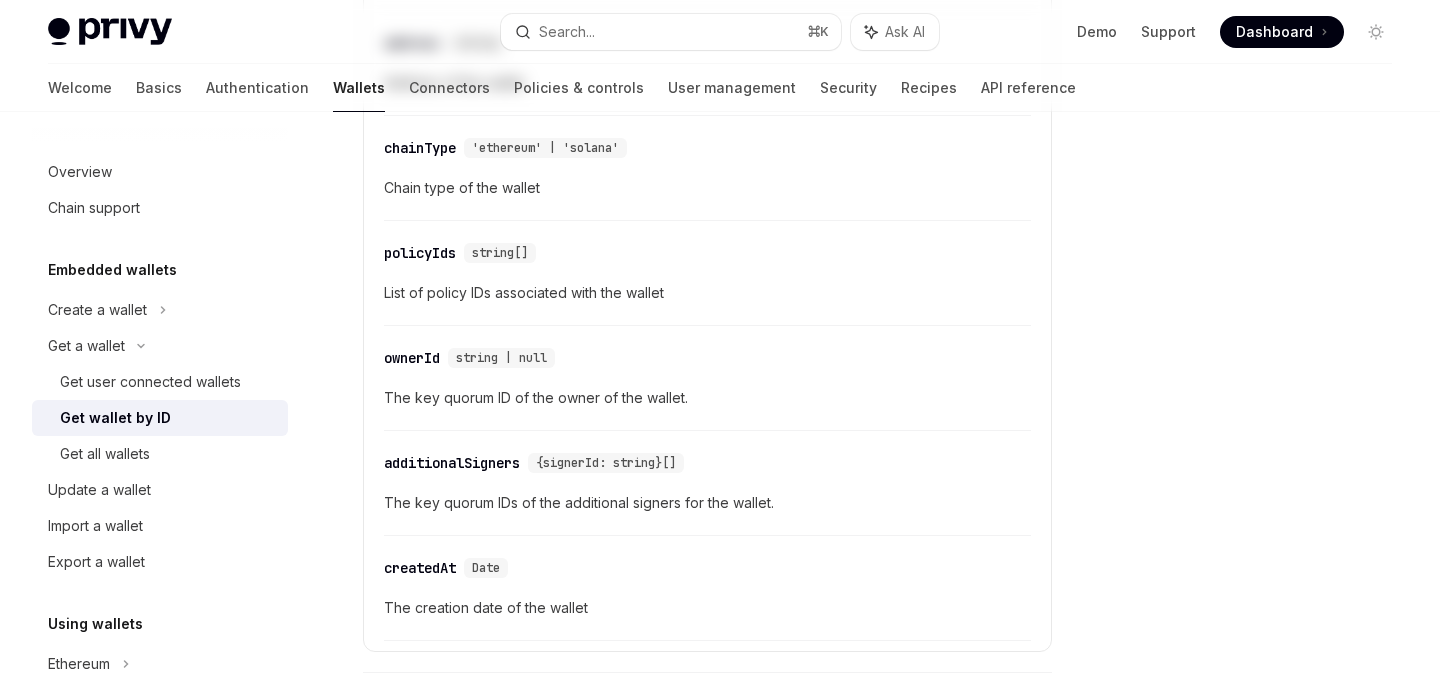 scroll, scrollTop: 0, scrollLeft: 0, axis: both 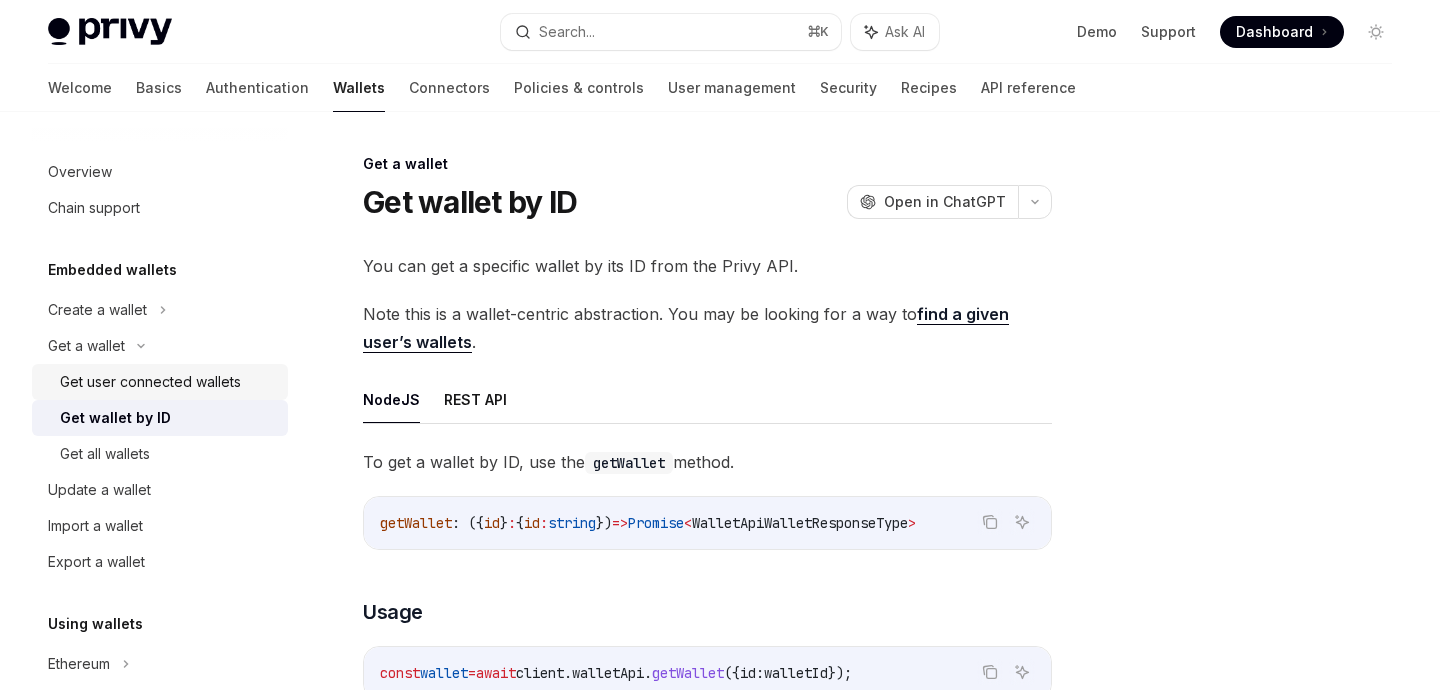 click on "Get user connected wallets" at bounding box center [150, 382] 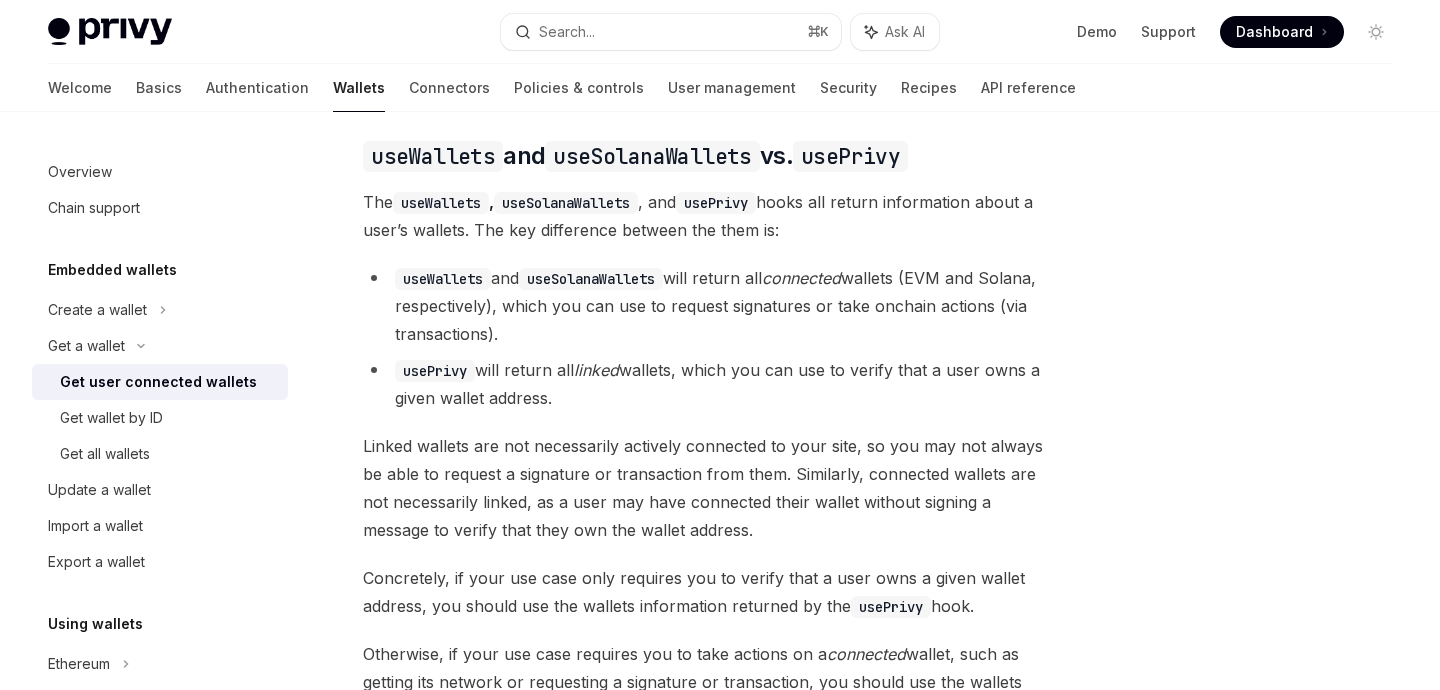 scroll, scrollTop: 1907, scrollLeft: 0, axis: vertical 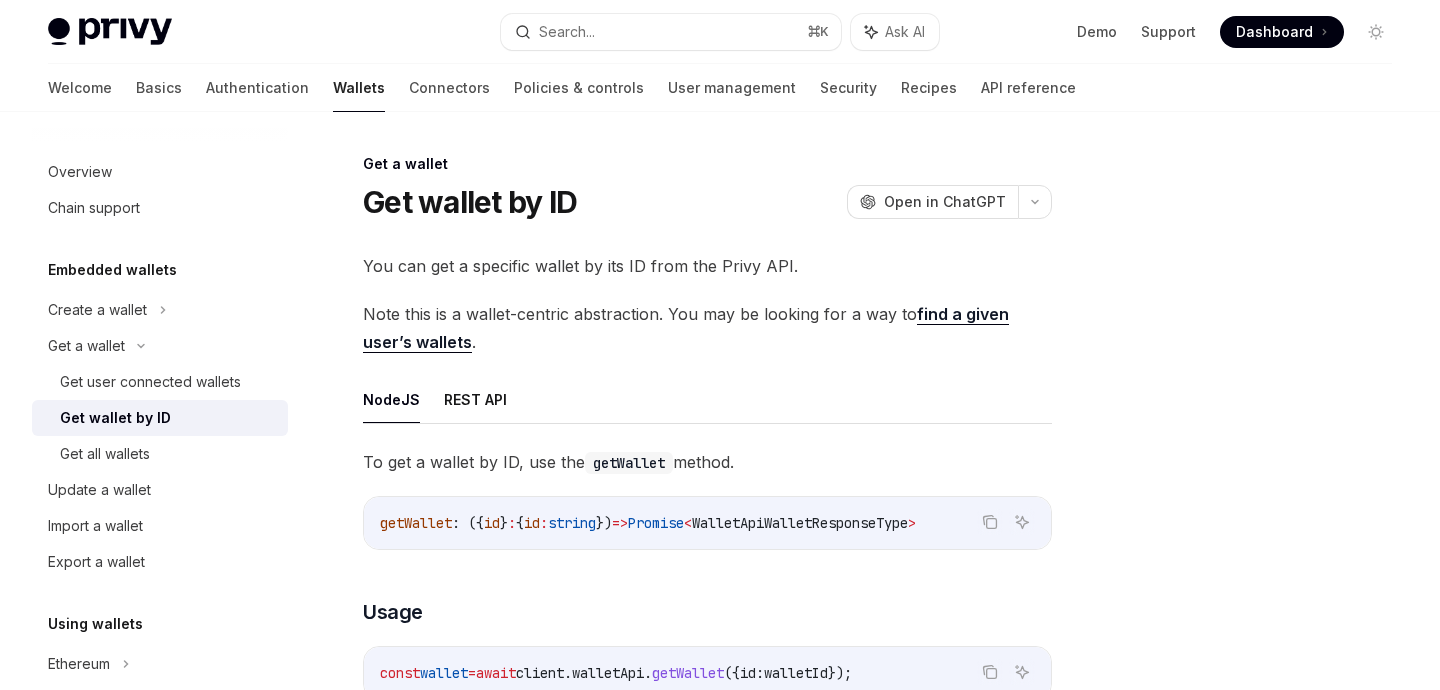type on "*" 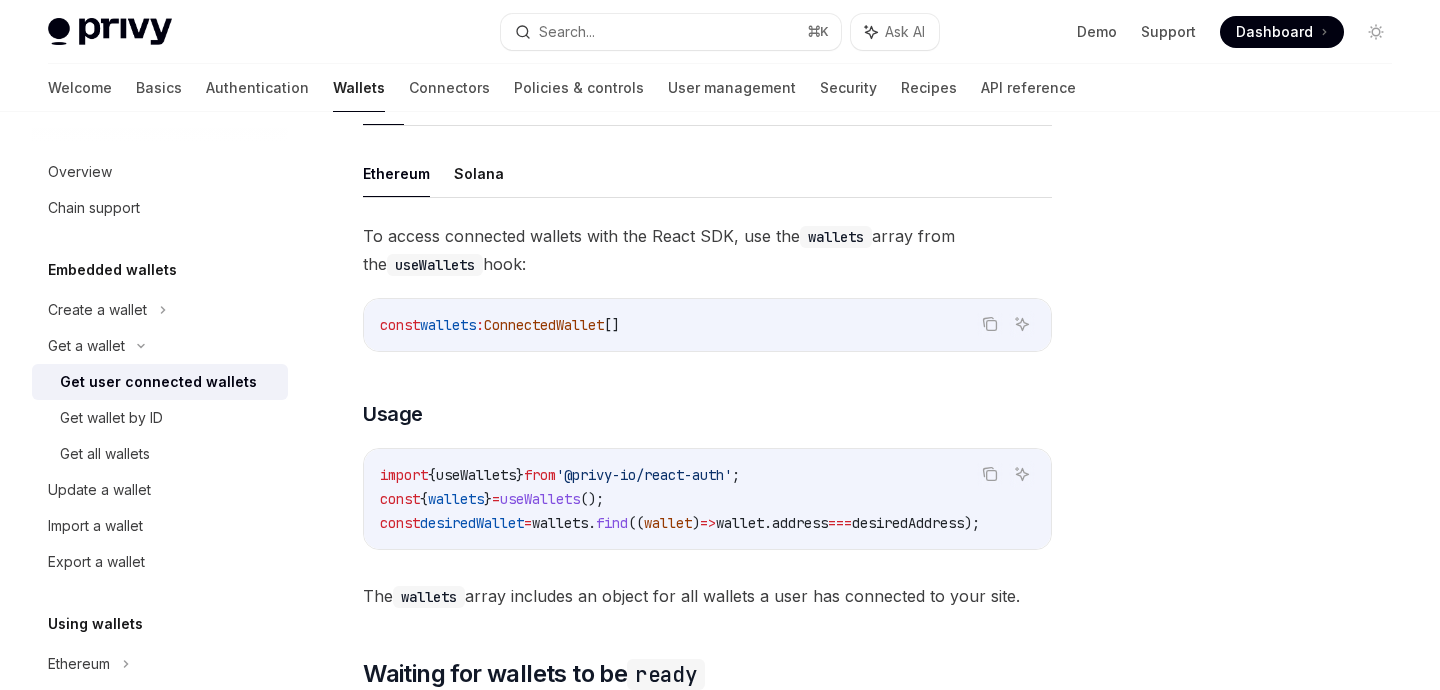 scroll, scrollTop: 931, scrollLeft: 0, axis: vertical 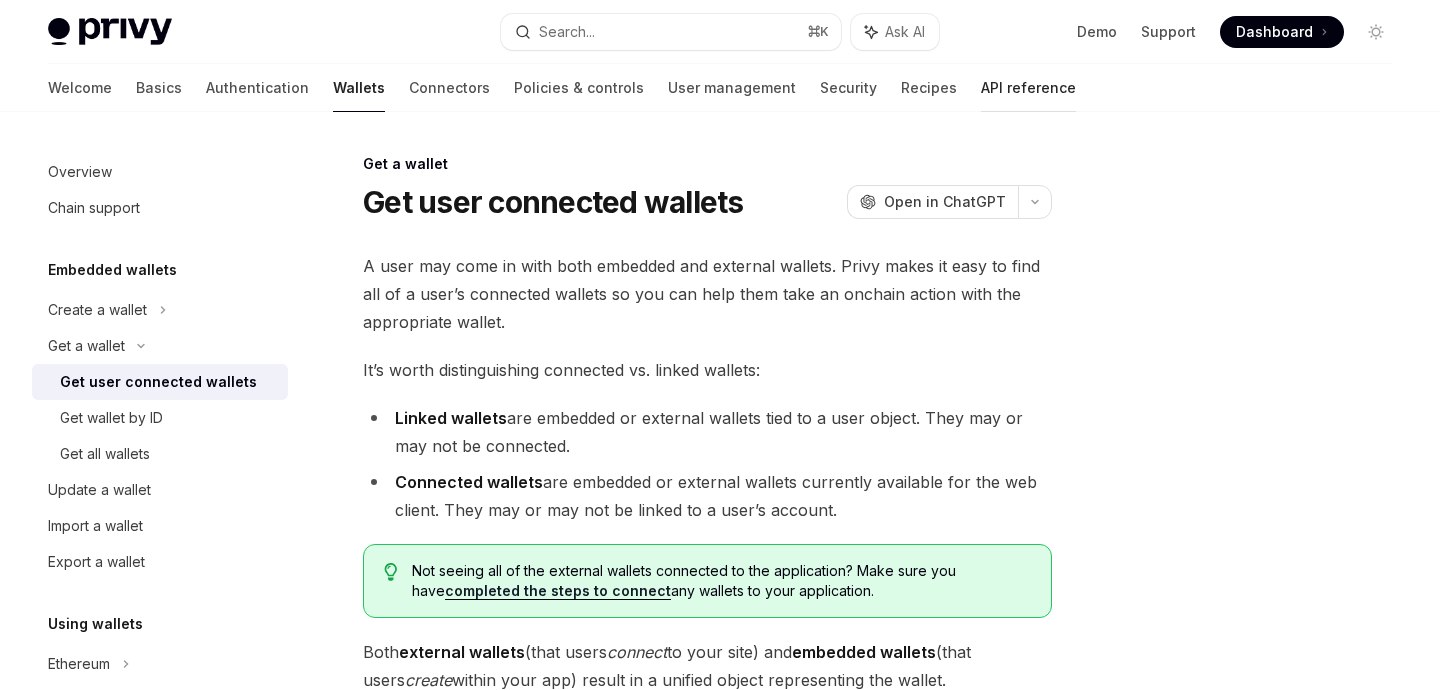 click on "API reference" at bounding box center [1028, 88] 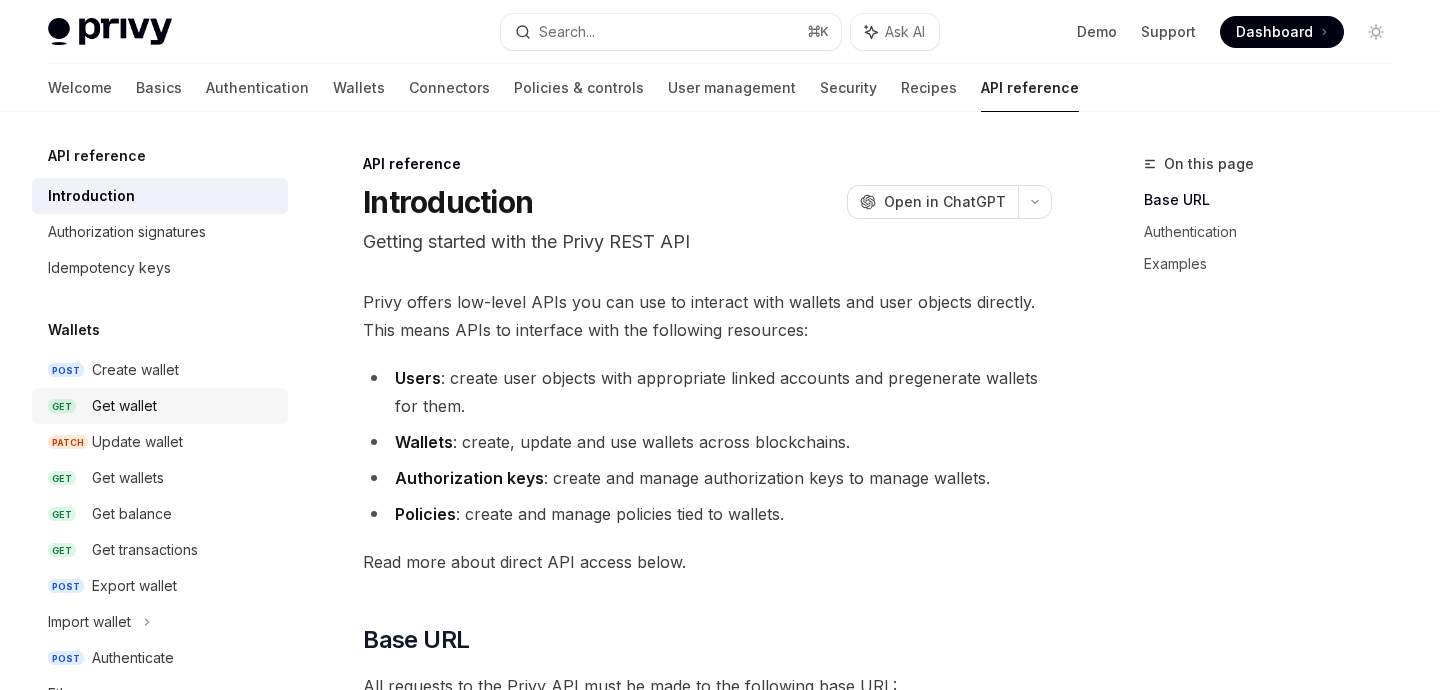 scroll, scrollTop: 34, scrollLeft: 0, axis: vertical 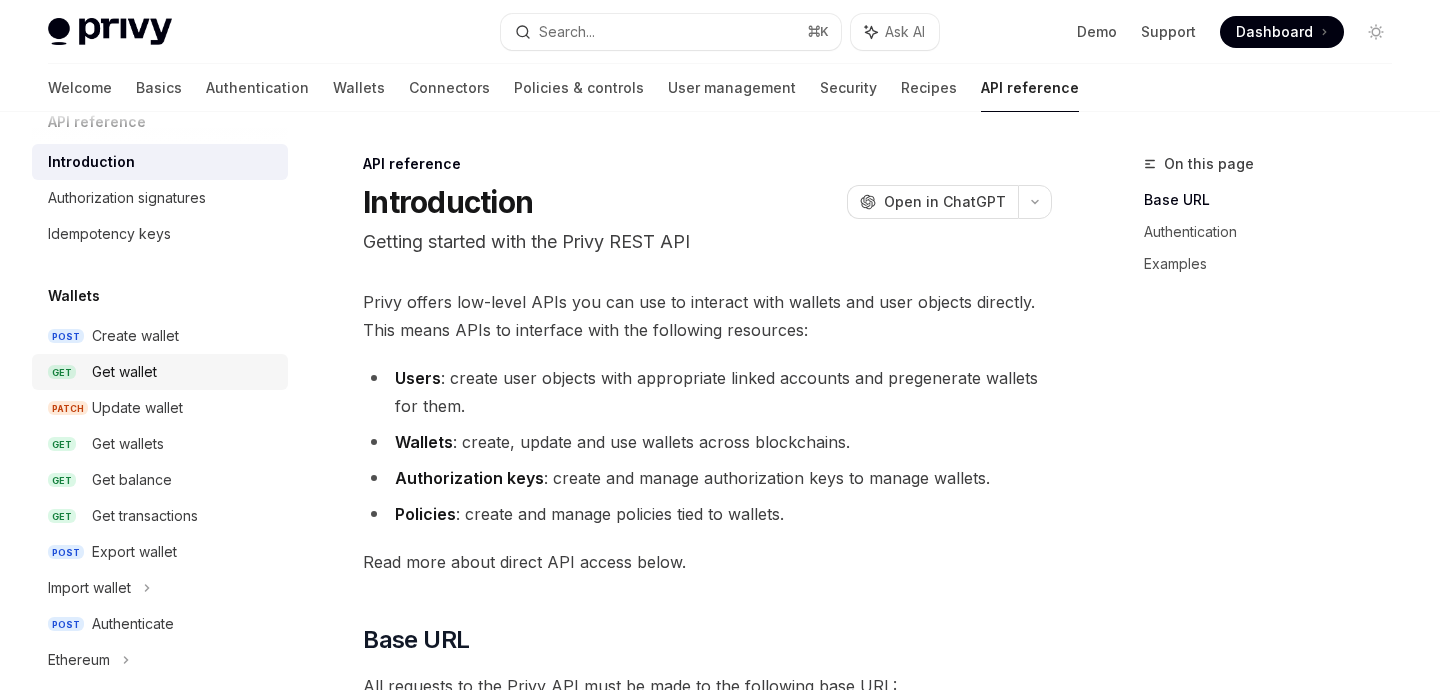 click on "Get wallet" at bounding box center [124, 372] 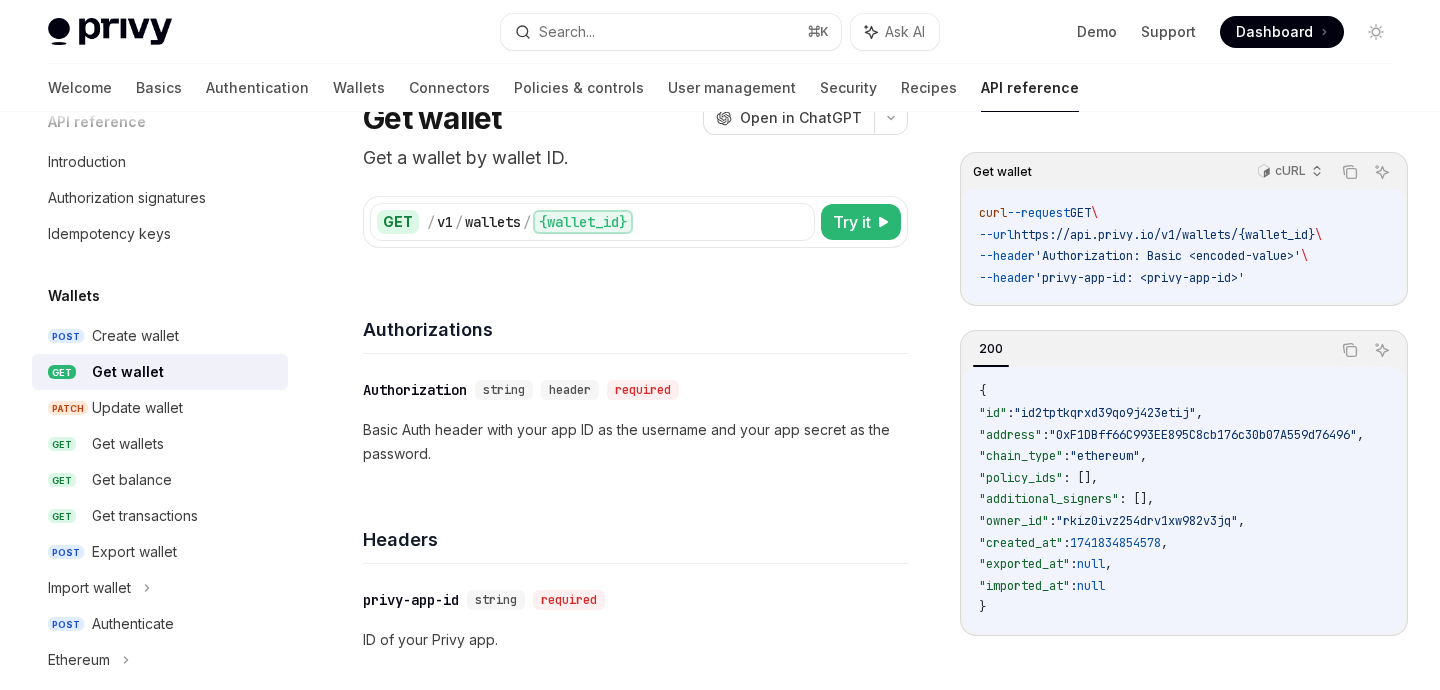 scroll, scrollTop: 165, scrollLeft: 0, axis: vertical 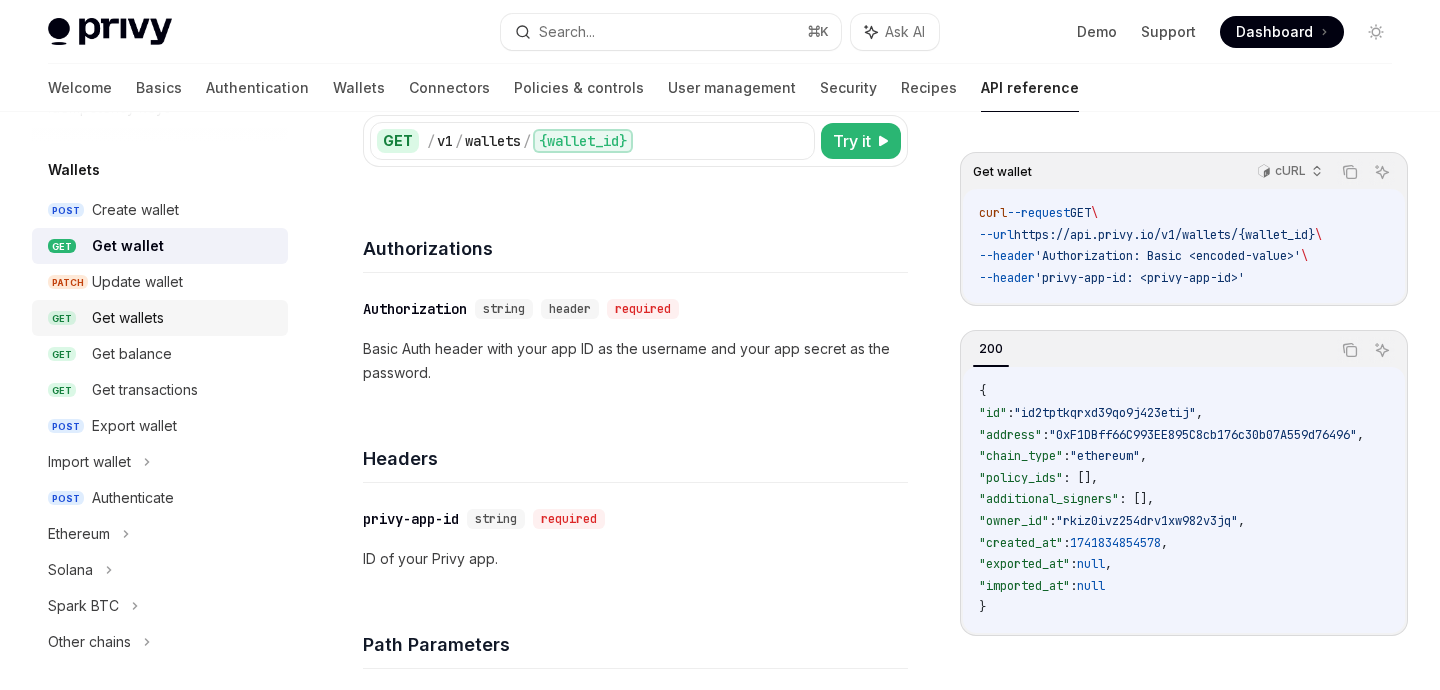 click on "Get wallets" at bounding box center (128, 318) 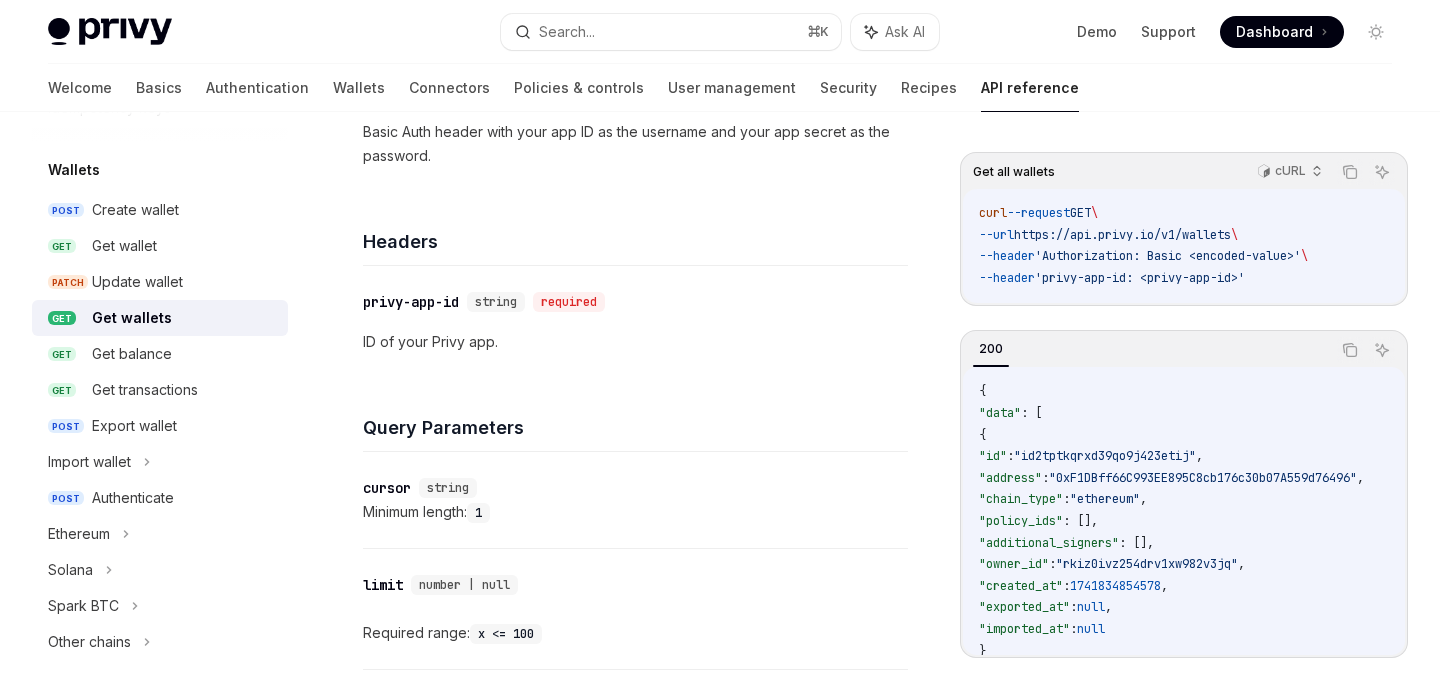 scroll, scrollTop: 557, scrollLeft: 0, axis: vertical 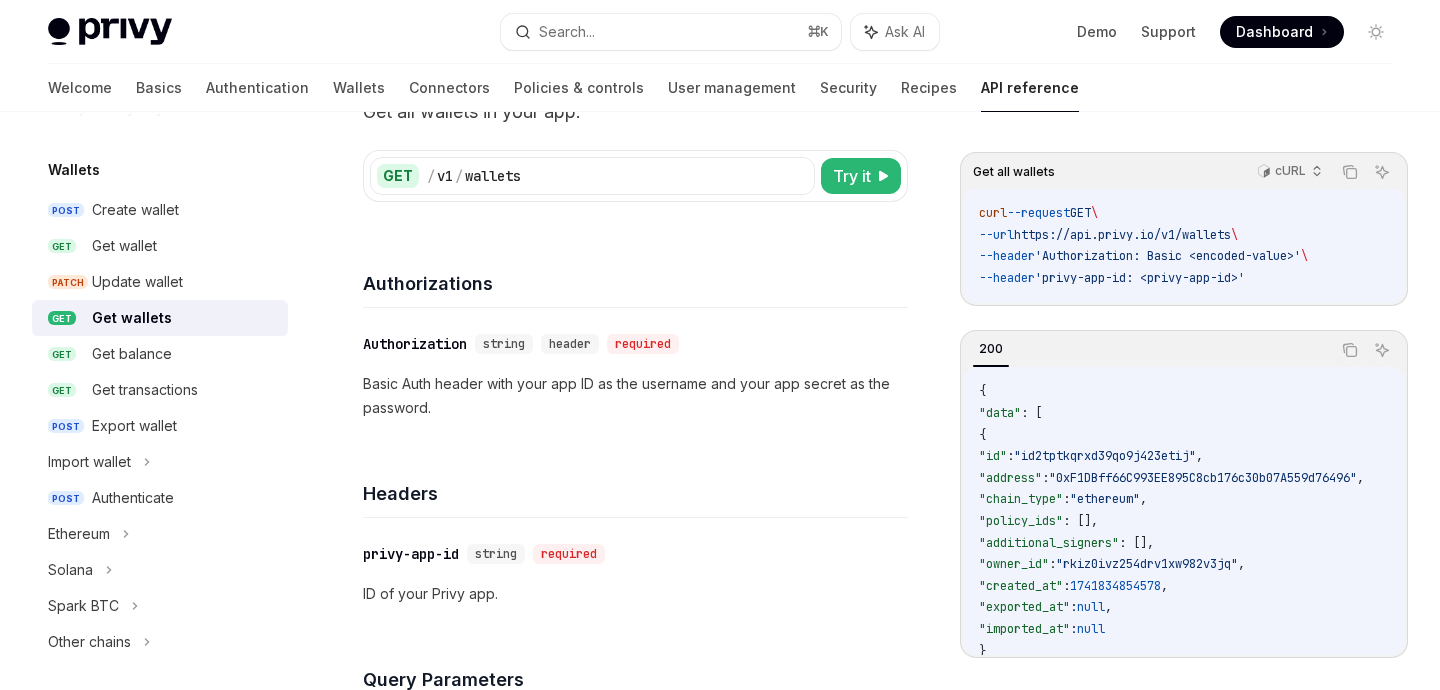 drag, startPoint x: 1280, startPoint y: 280, endPoint x: 1021, endPoint y: 220, distance: 265.85898 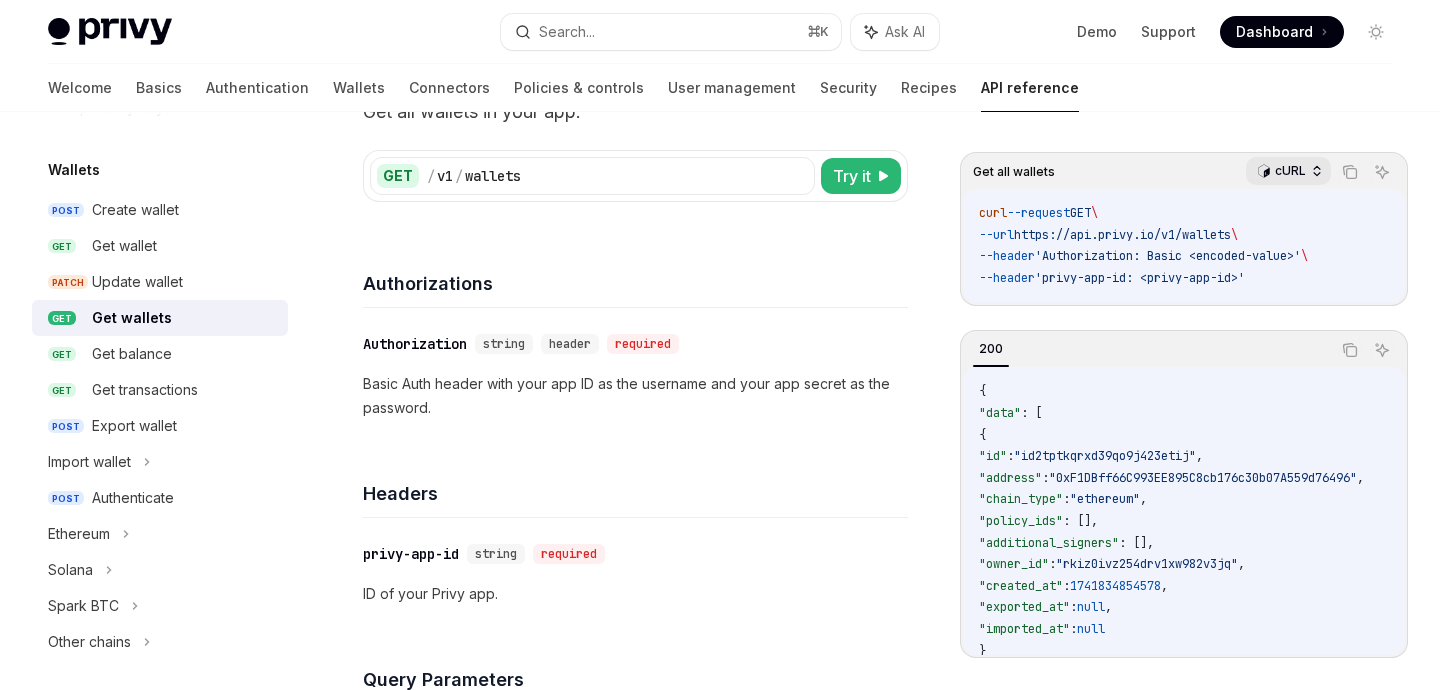 click 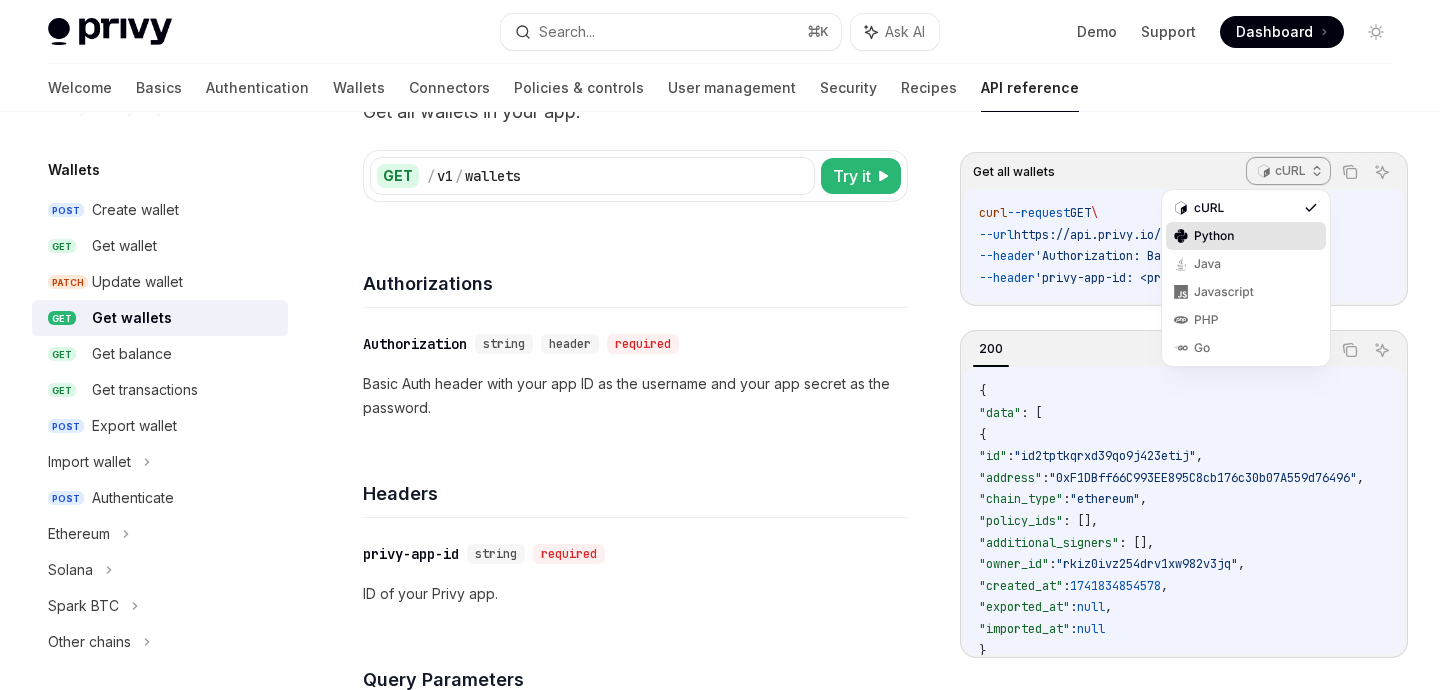 click on "Python" at bounding box center (1246, 236) 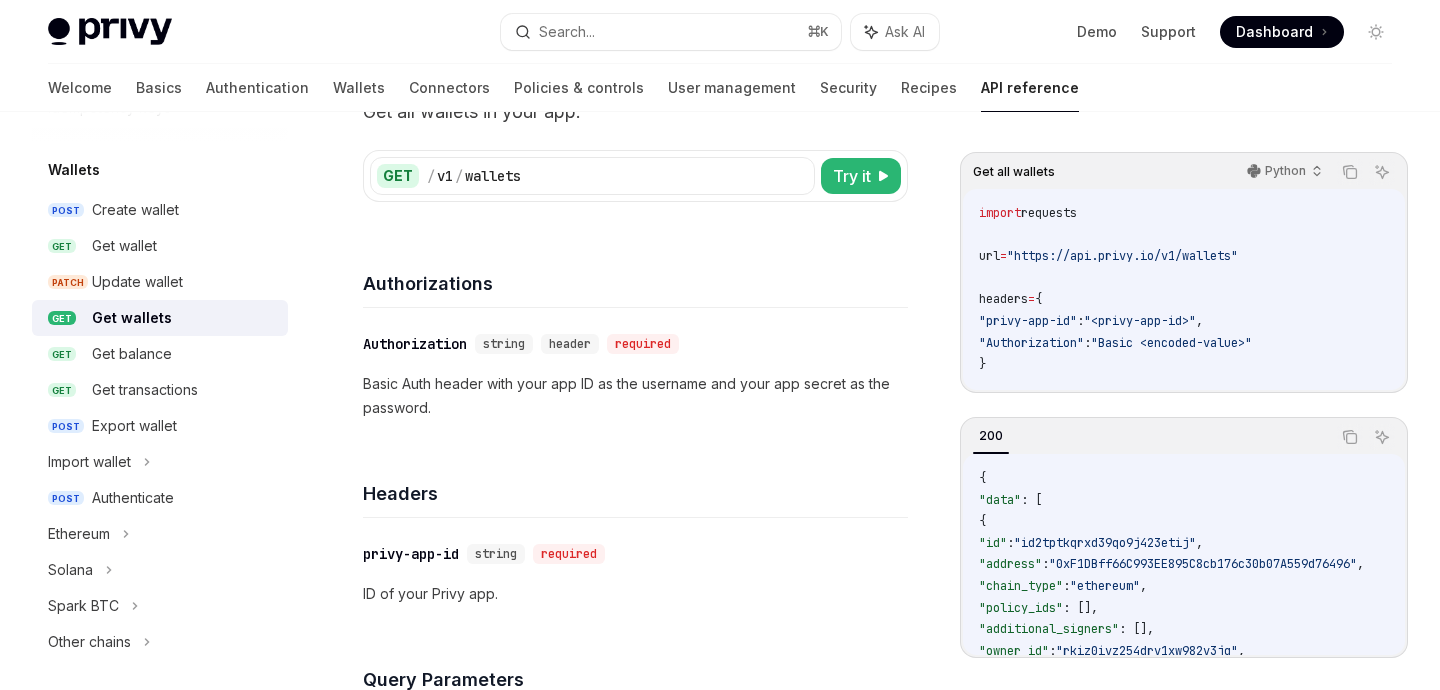click on "import  requests
url  =  "https://api.privy.io/v1/wallets"
headers  =  {
"privy-app-id" :  "[PRIVY-APP-ID]" ,
"Authorization" :  "Basic [ENCODED-VALUE]"
}
response  =  requests.get(url,  headers = headers)
print (response.json())" at bounding box center [1184, 332] 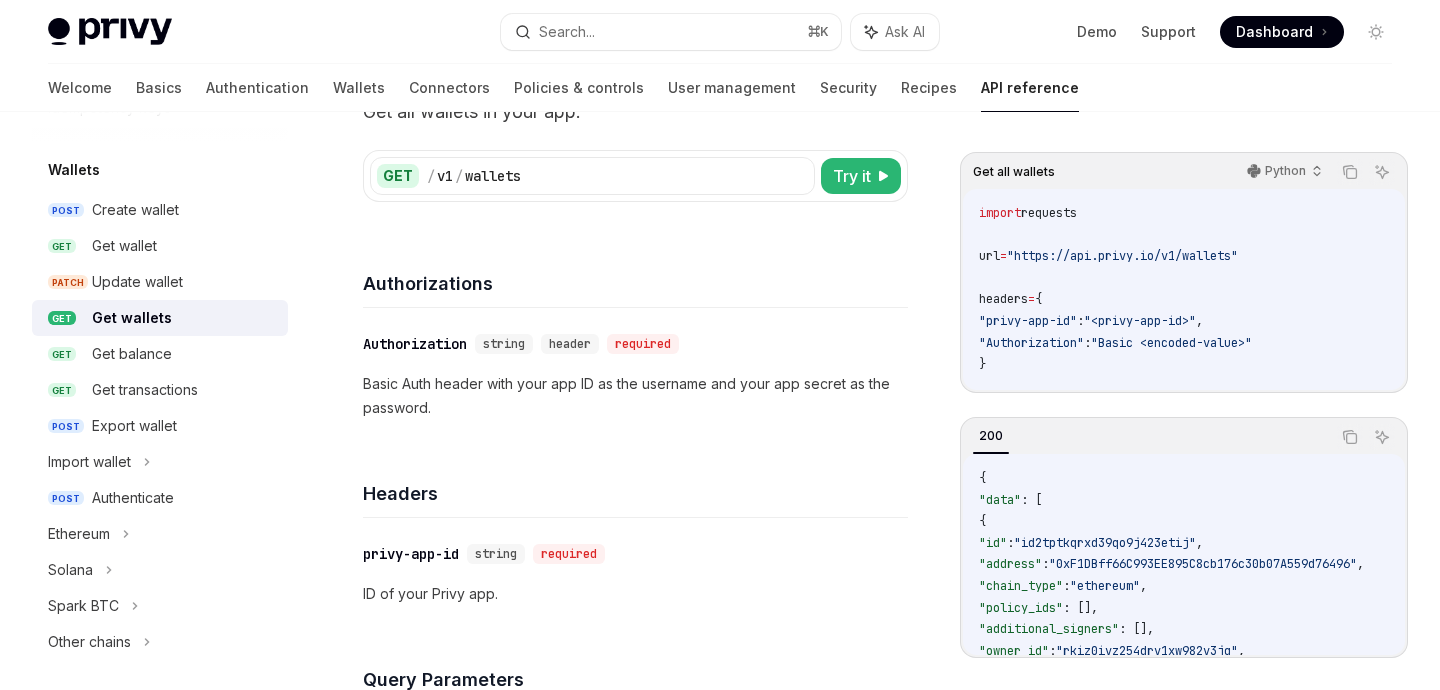 drag, startPoint x: 1091, startPoint y: 346, endPoint x: 1055, endPoint y: 354, distance: 36.878178 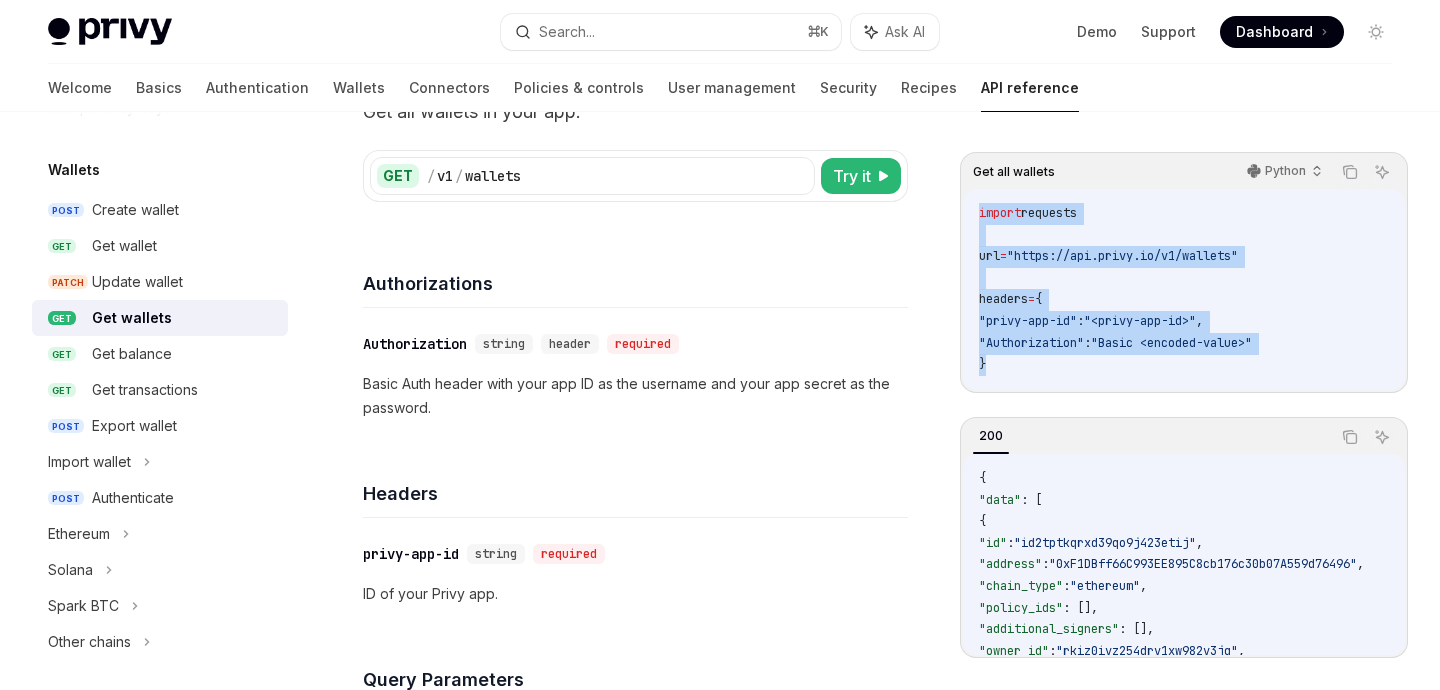 drag, startPoint x: 1007, startPoint y: 359, endPoint x: 976, endPoint y: 194, distance: 167.88687 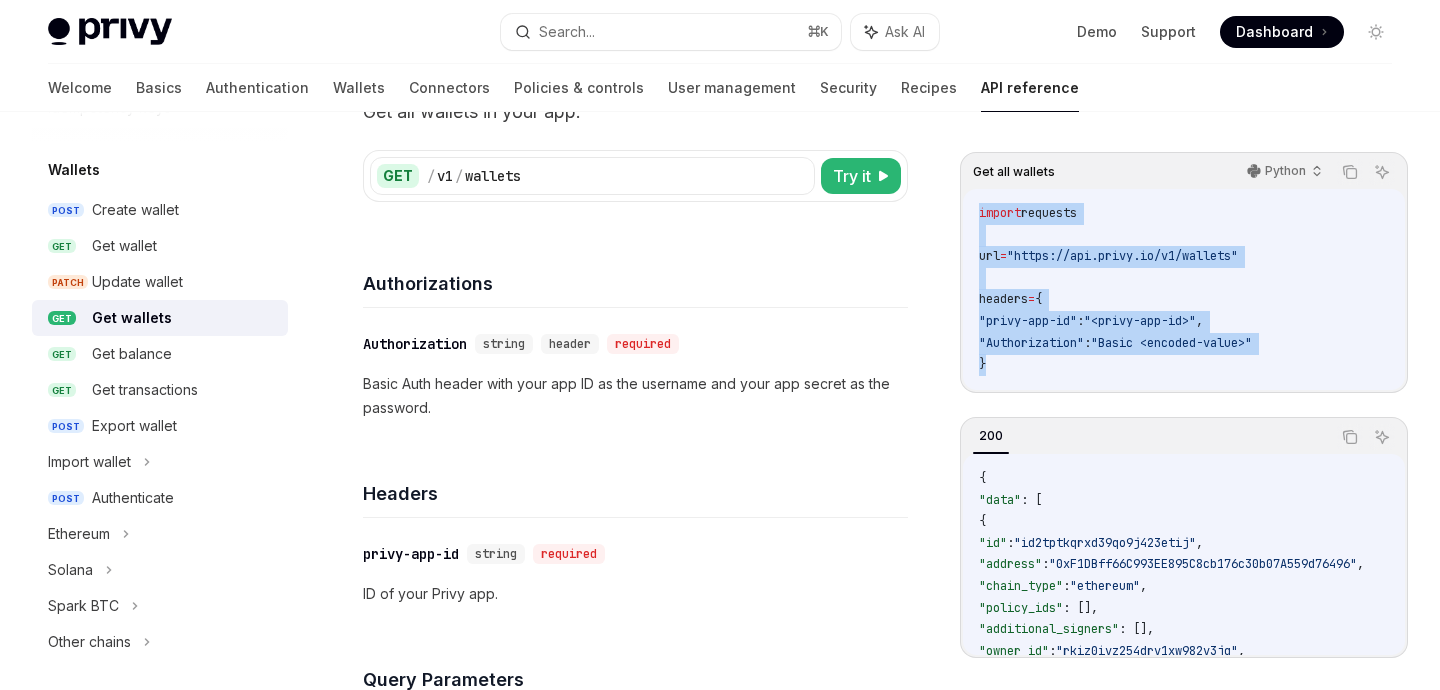 copy on "import  requests
url  =  "https://api.privy.io/v1/wallets"
headers  =  {
"privy-app-id" :  "[PRIVY-APP-ID]" ,
"Authorization" :  "Basic [ENCODED-VALUE]"
}" 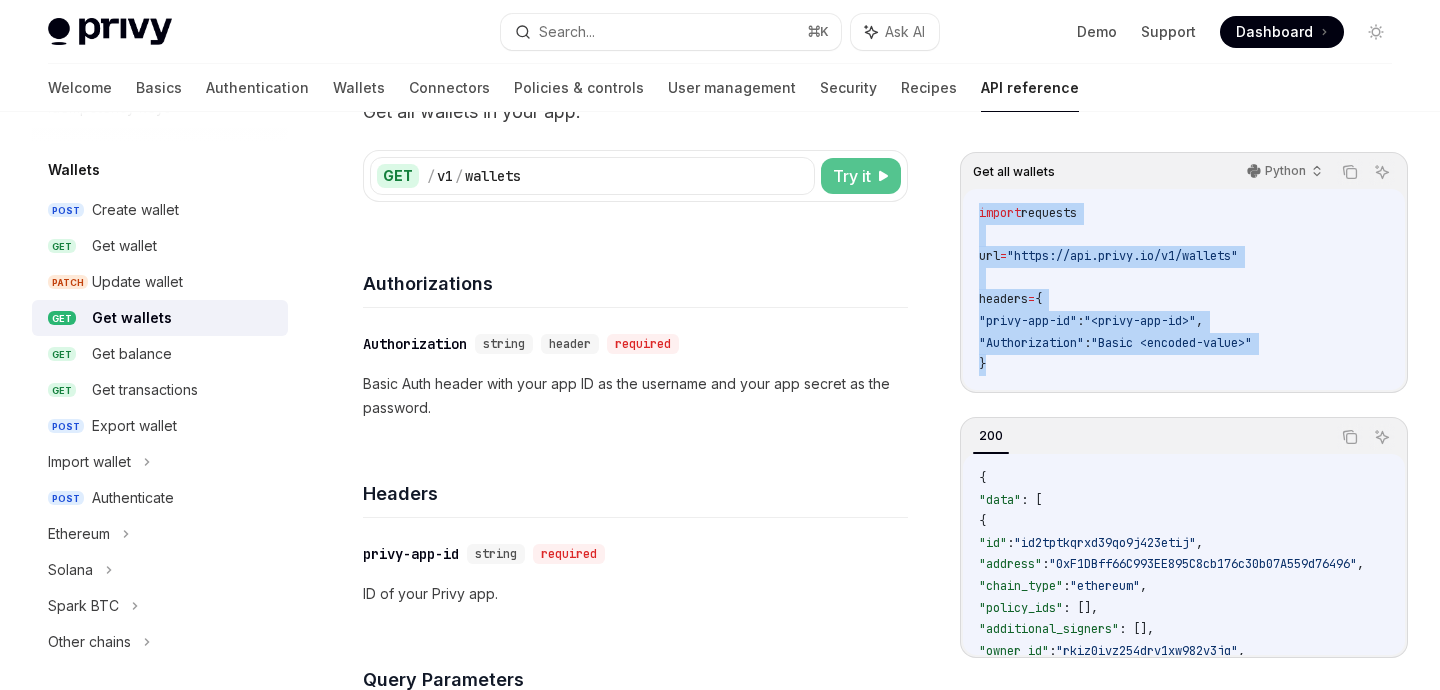 click on "Try it" at bounding box center (861, 176) 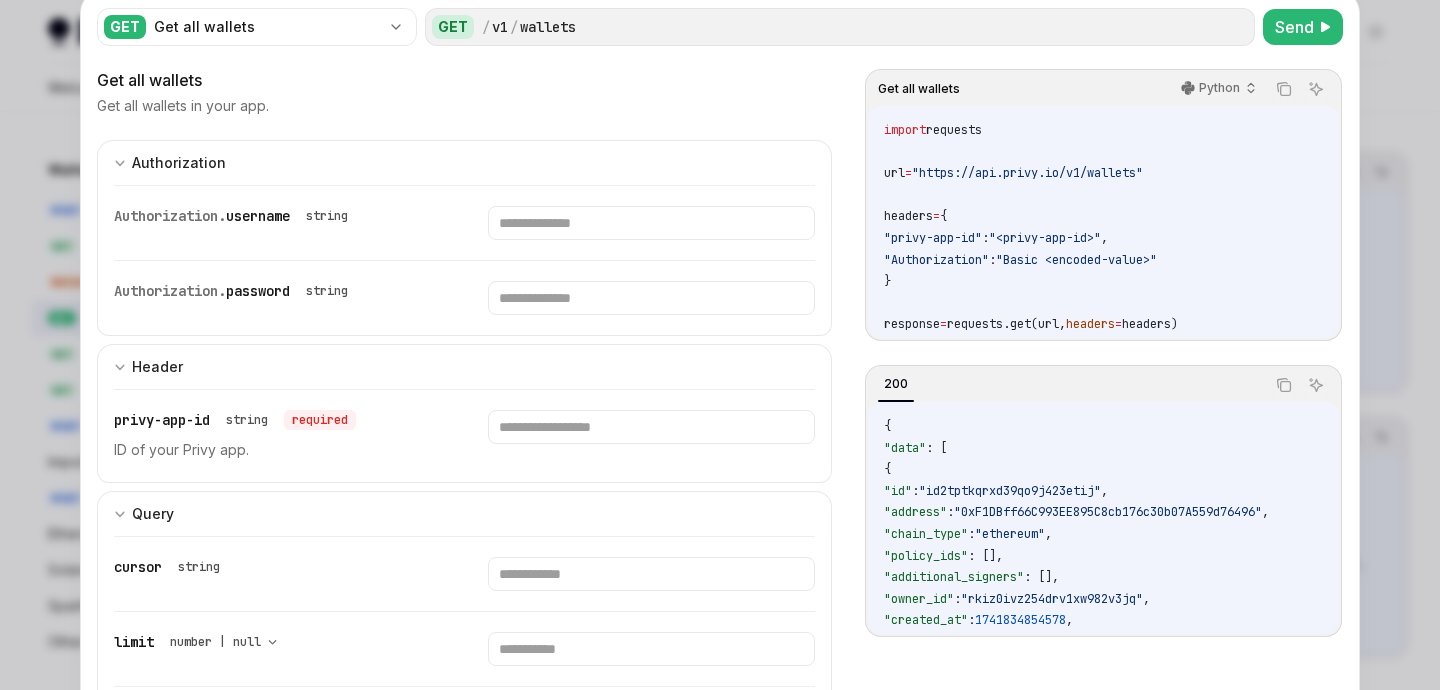 scroll, scrollTop: 146, scrollLeft: 0, axis: vertical 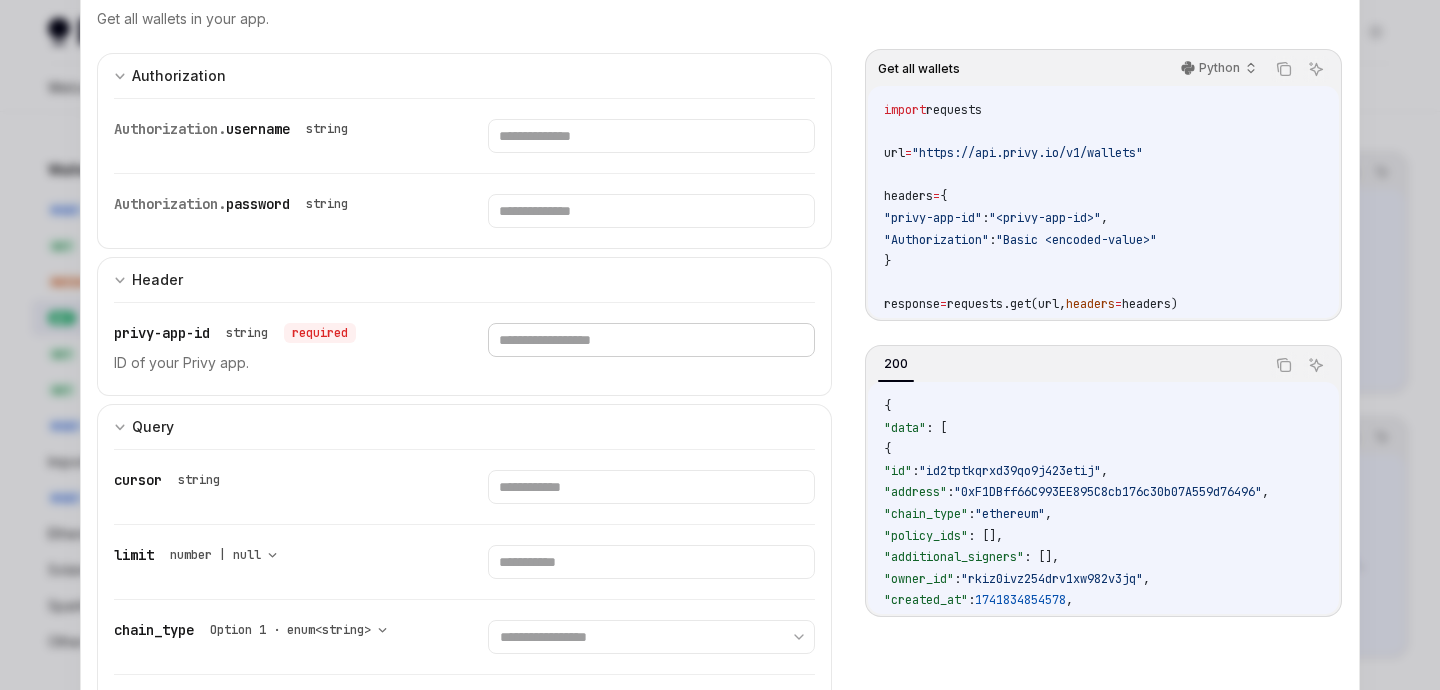 click at bounding box center [651, 136] 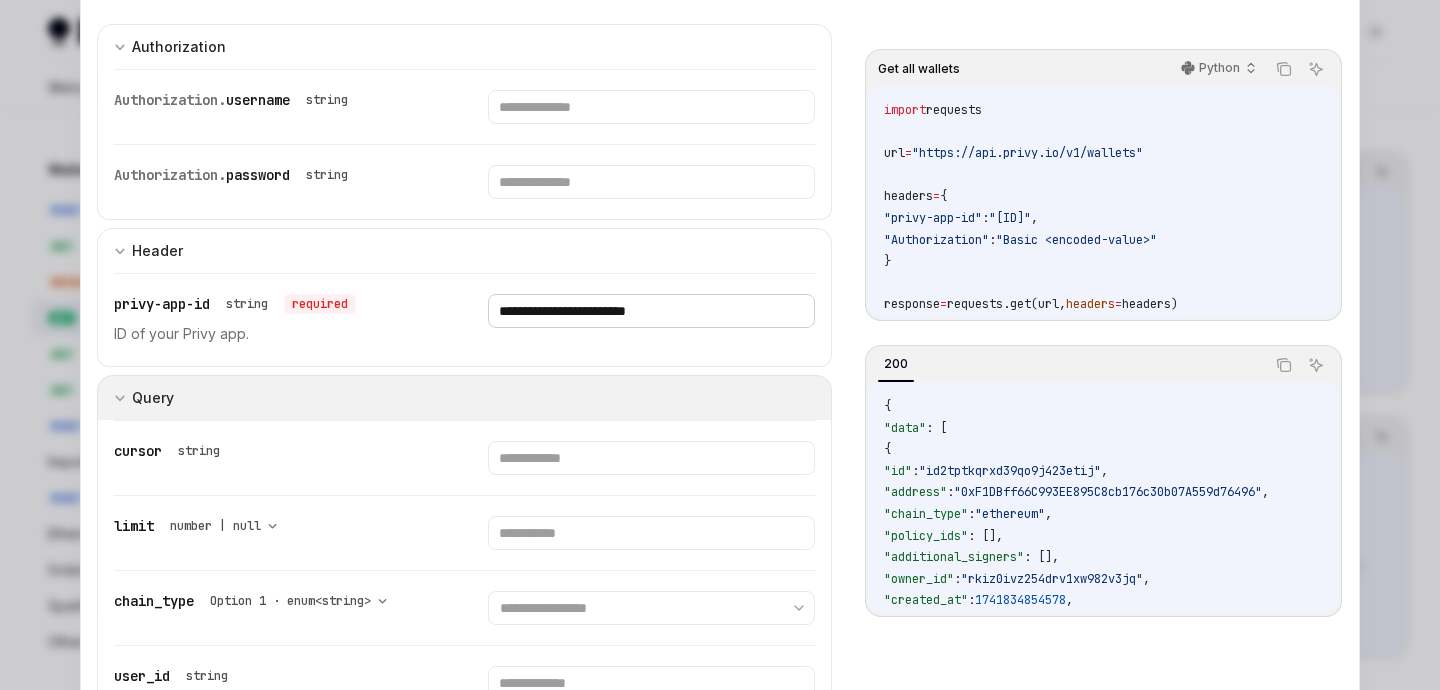 scroll, scrollTop: 271, scrollLeft: 0, axis: vertical 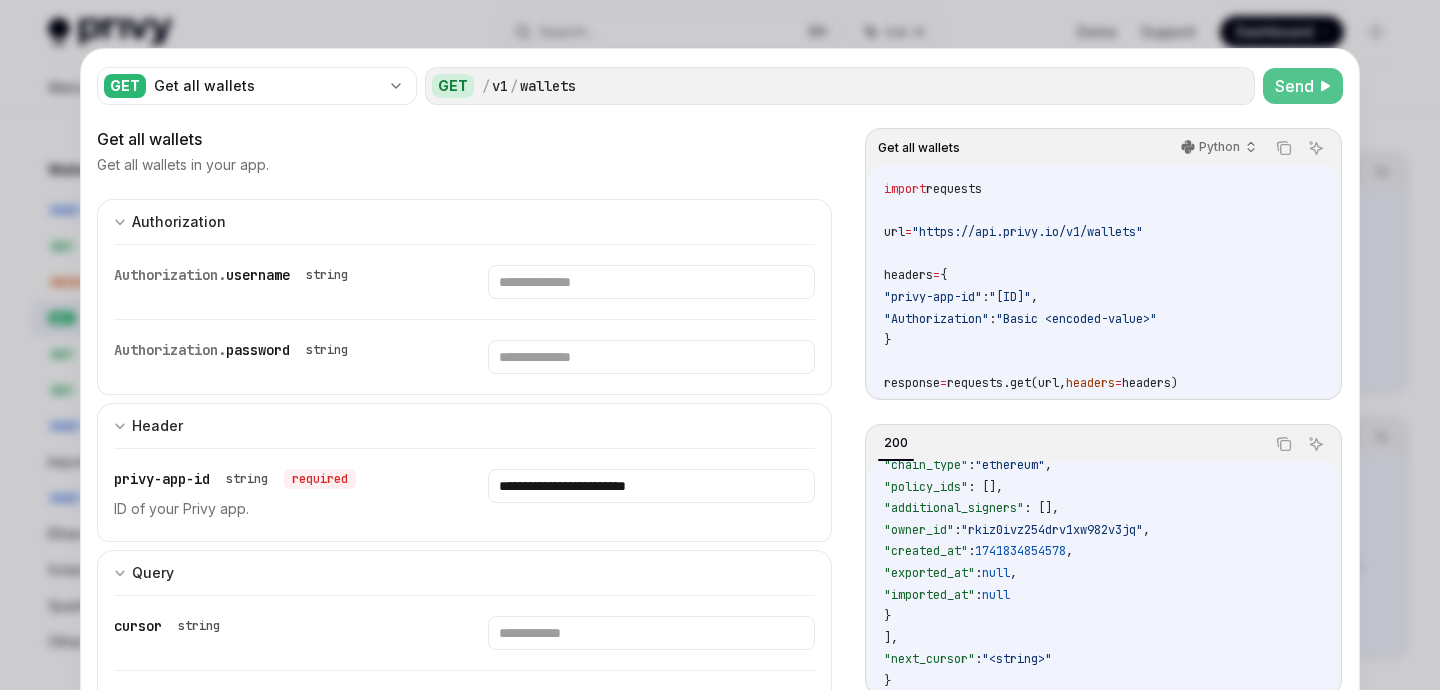 click on "Send" at bounding box center [1294, 86] 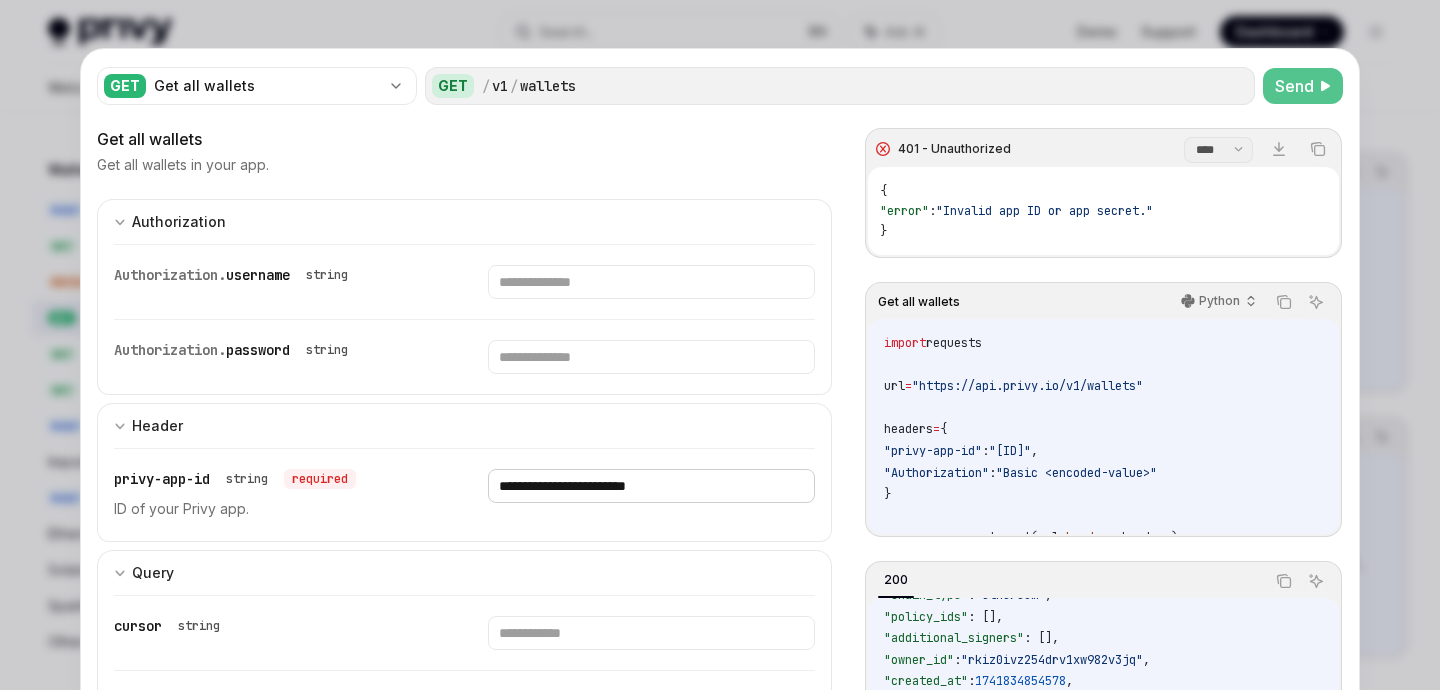 click on "**********" at bounding box center (651, 282) 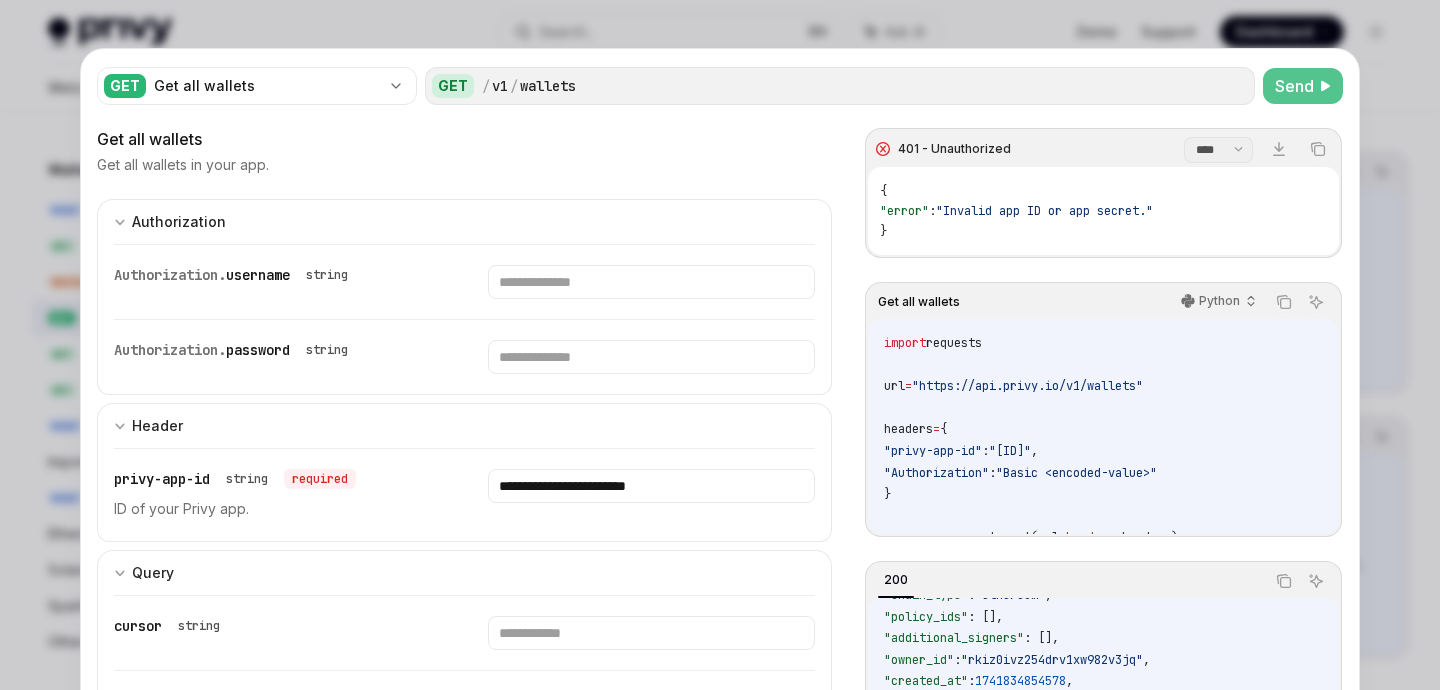 click on "Send" at bounding box center [1294, 86] 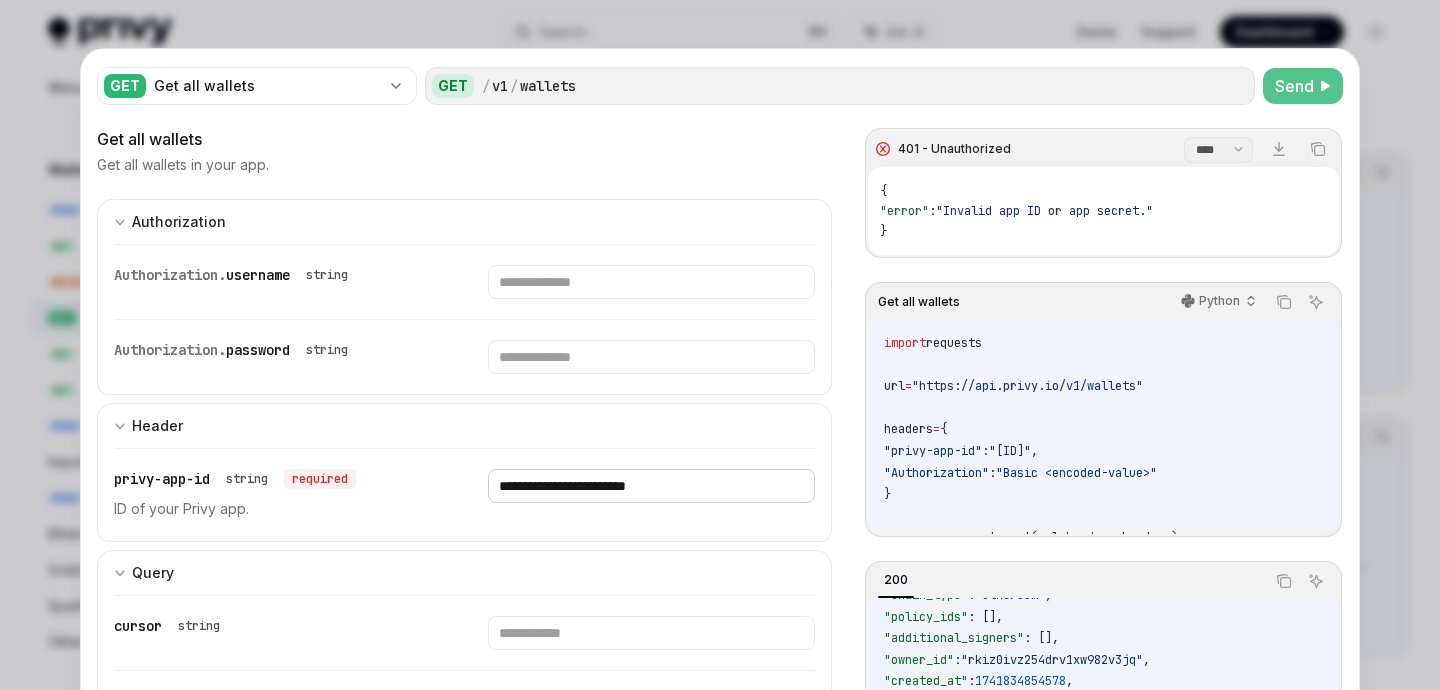 click on "**********" at bounding box center [651, 282] 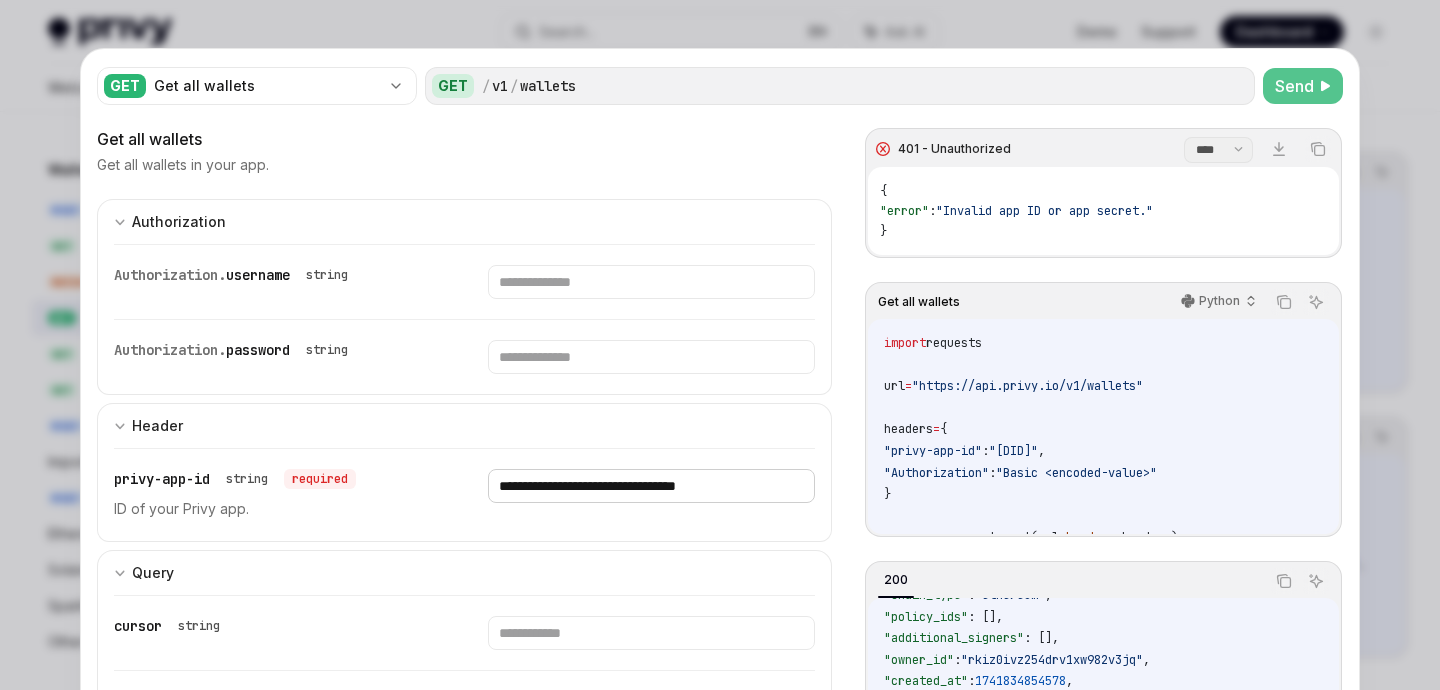 type on "**********" 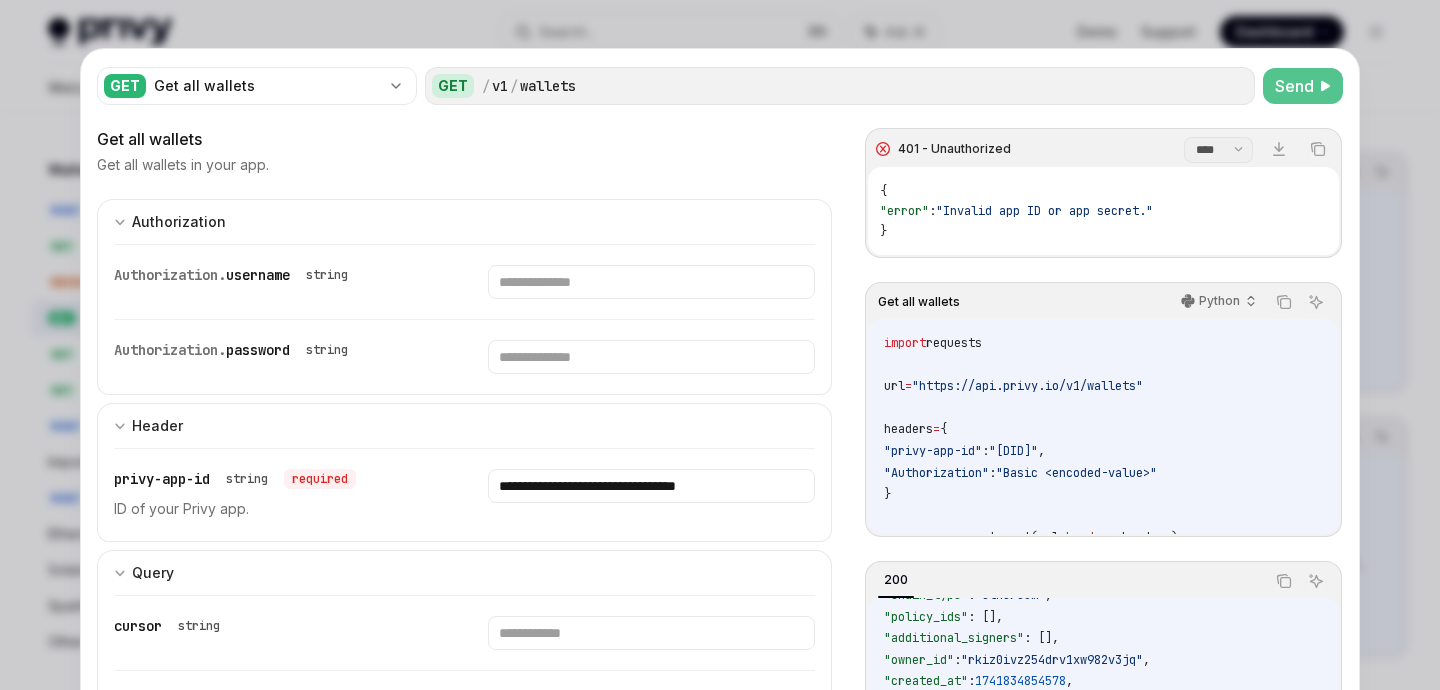 click on "Send" at bounding box center [1294, 86] 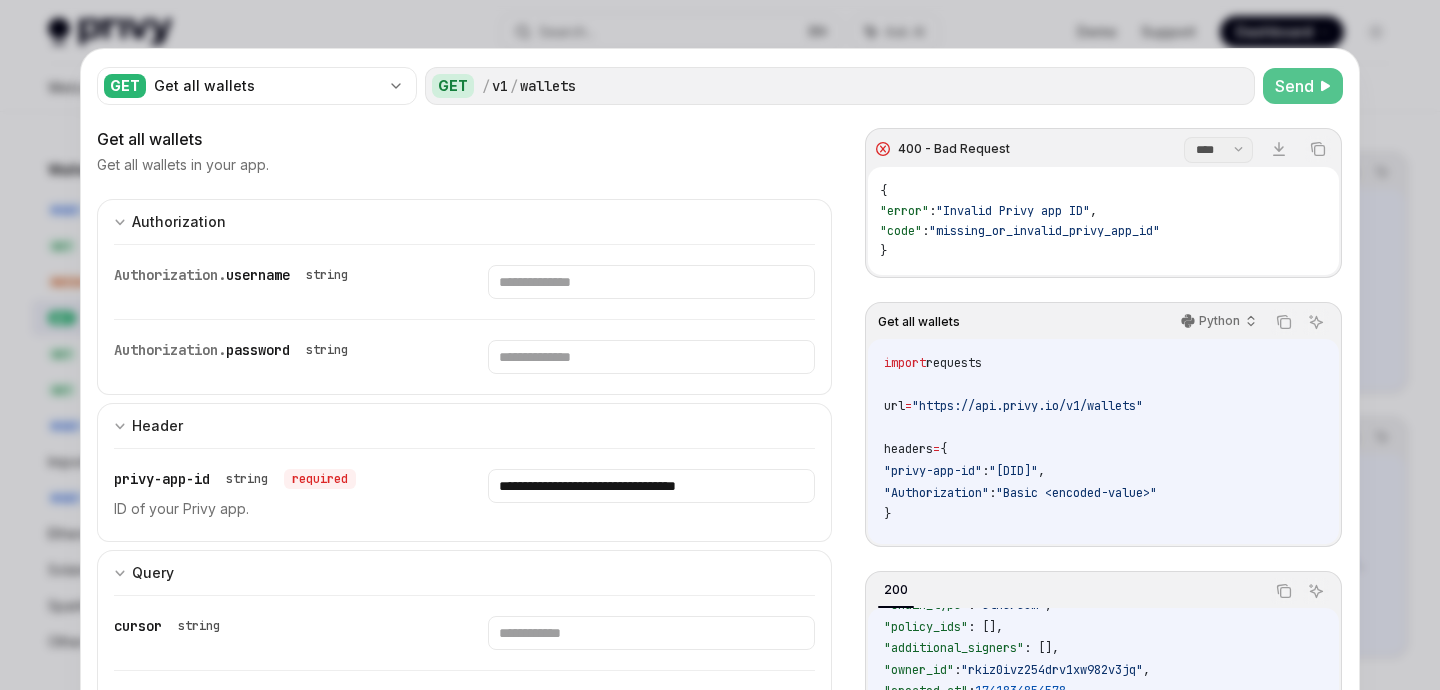 click at bounding box center (720, 345) 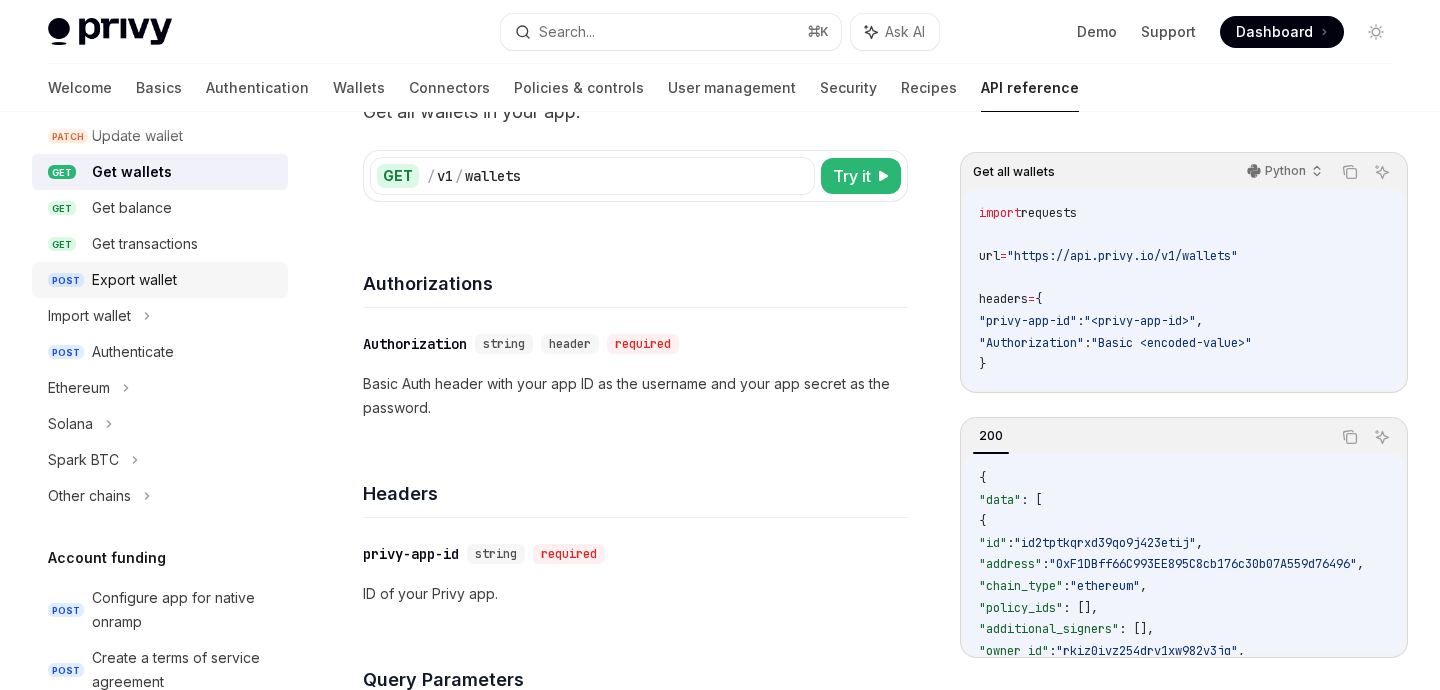 scroll, scrollTop: 309, scrollLeft: 0, axis: vertical 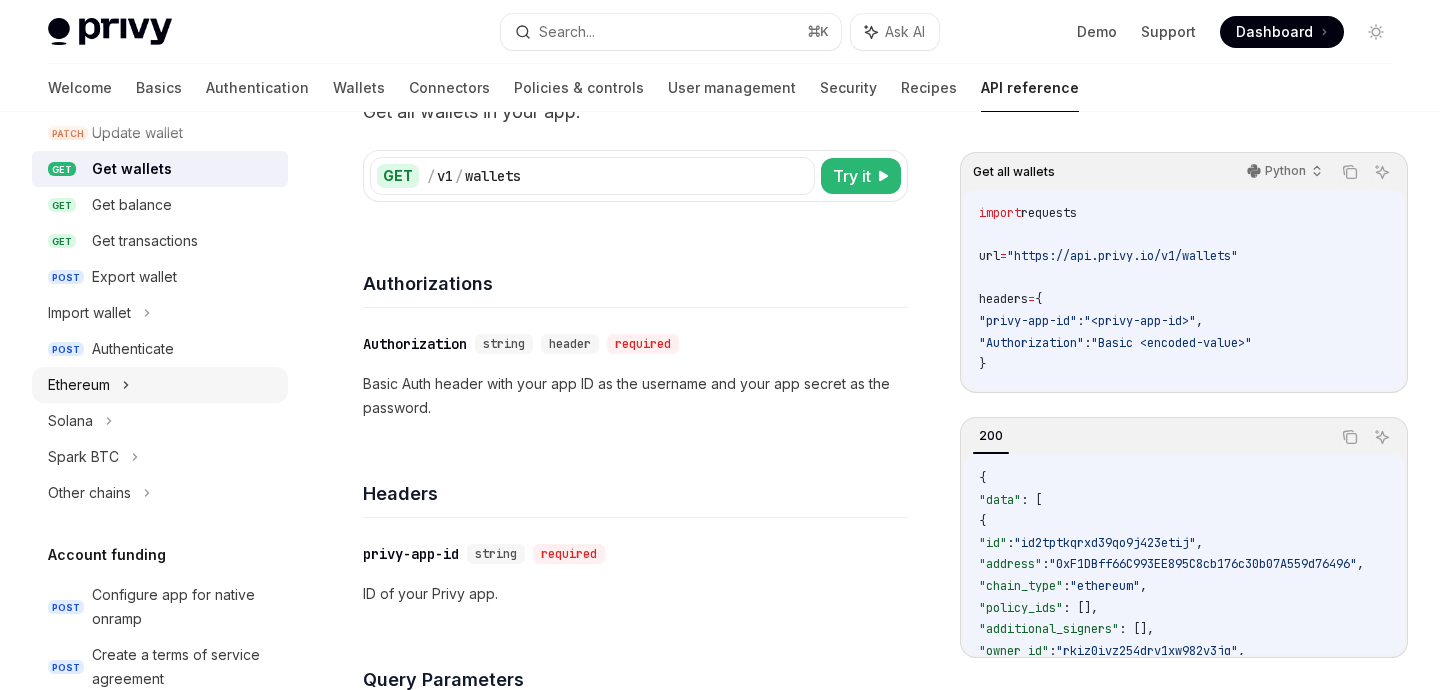 click on "Ethereum" at bounding box center [160, 385] 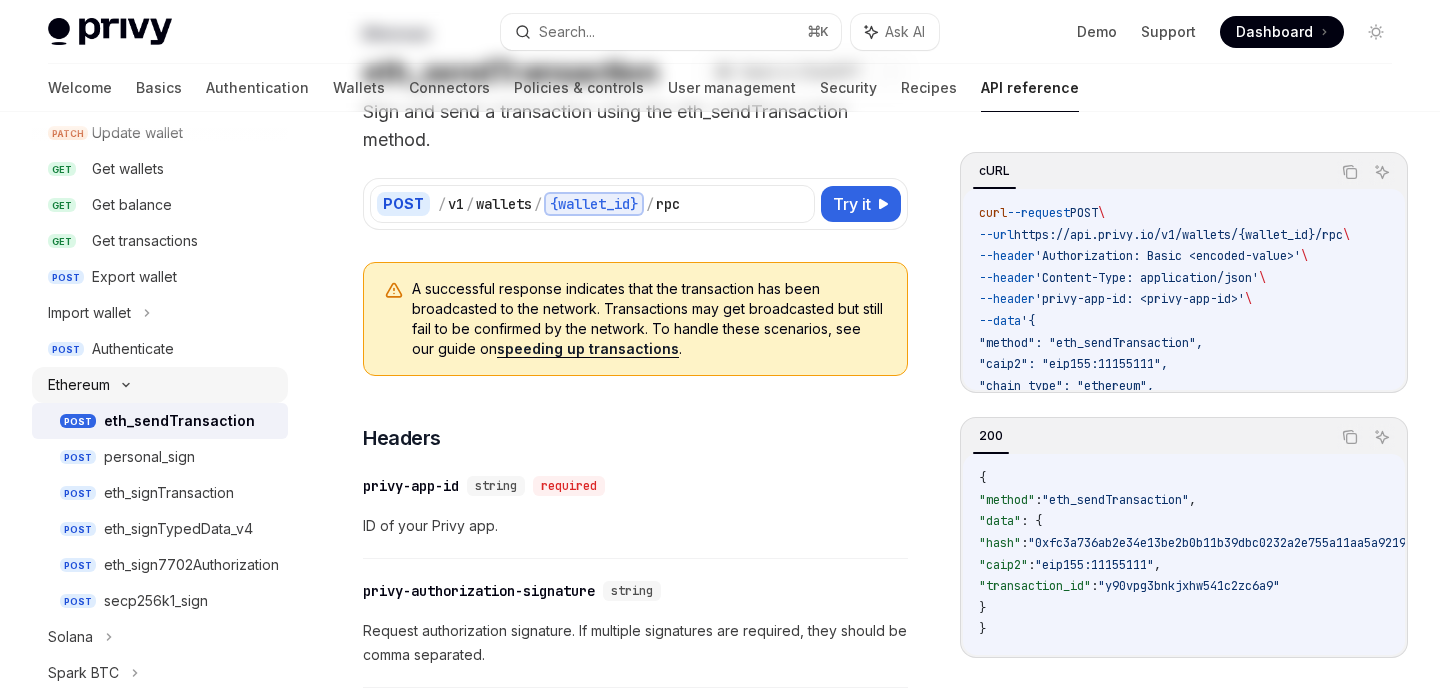 scroll, scrollTop: 0, scrollLeft: 0, axis: both 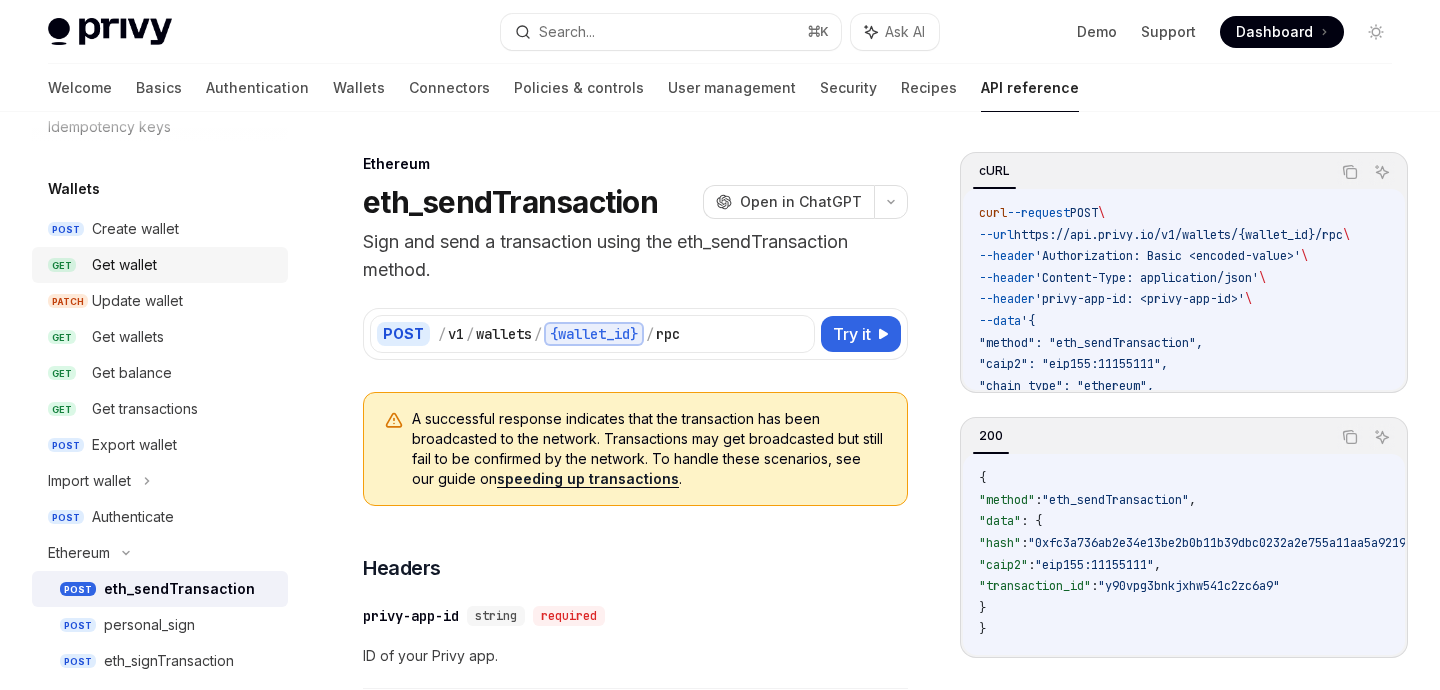 click on "Get wallet" at bounding box center (124, 265) 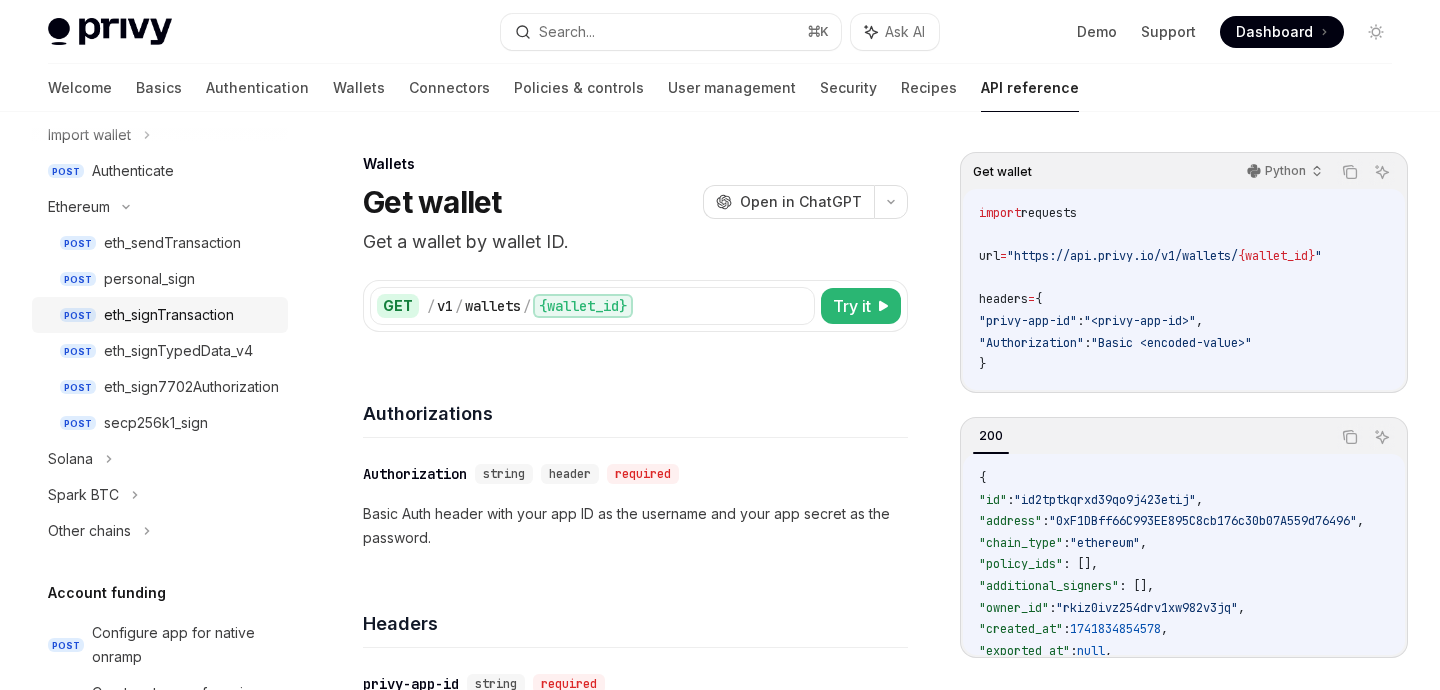 scroll, scrollTop: 560, scrollLeft: 0, axis: vertical 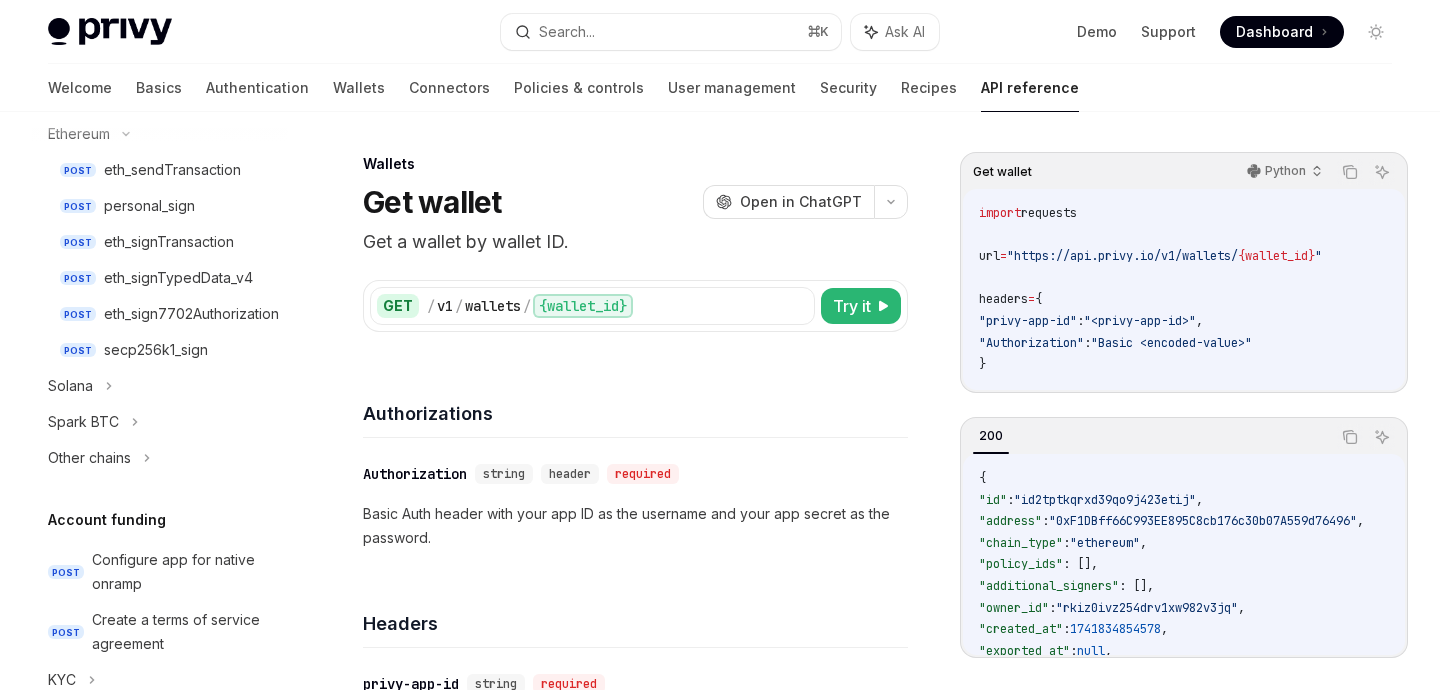 click on "Welcome Basics Authentication Wallets Connectors Policies & controls User management Security Recipes API reference" at bounding box center (563, 88) 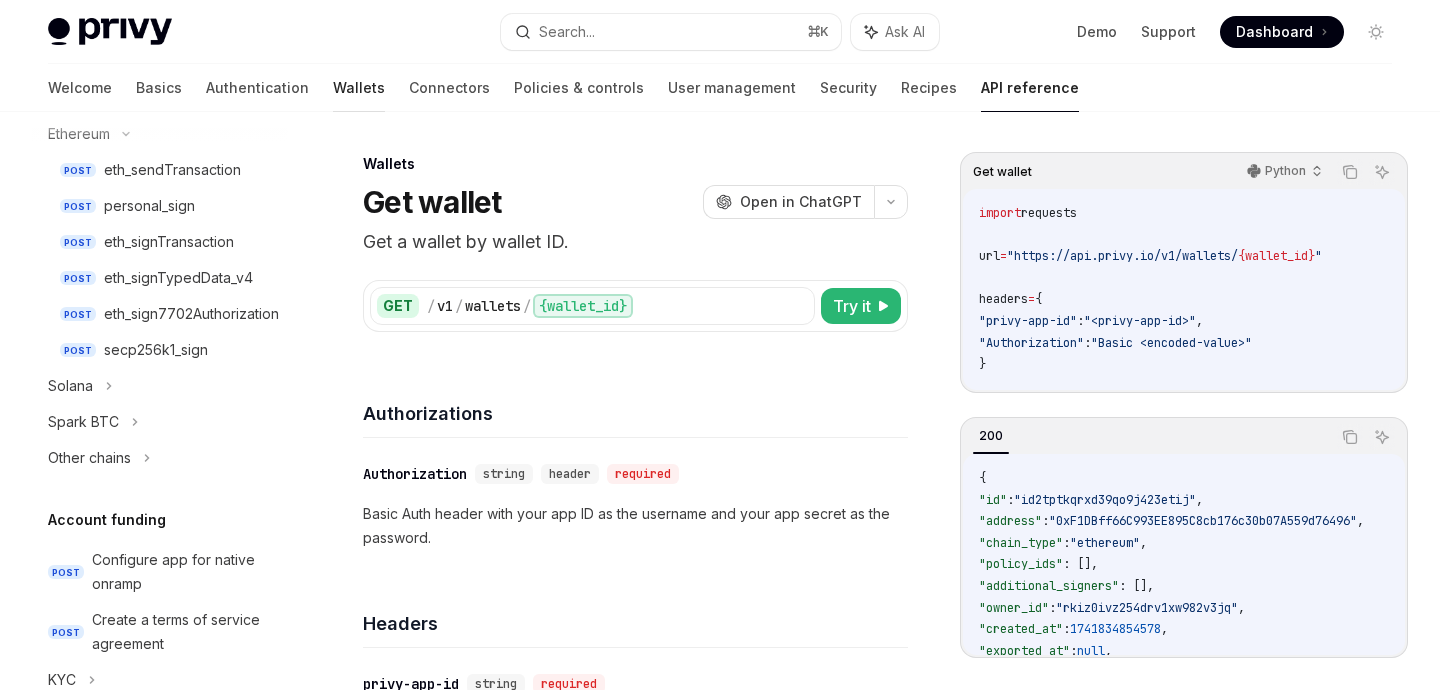 click on "Wallets" at bounding box center (359, 88) 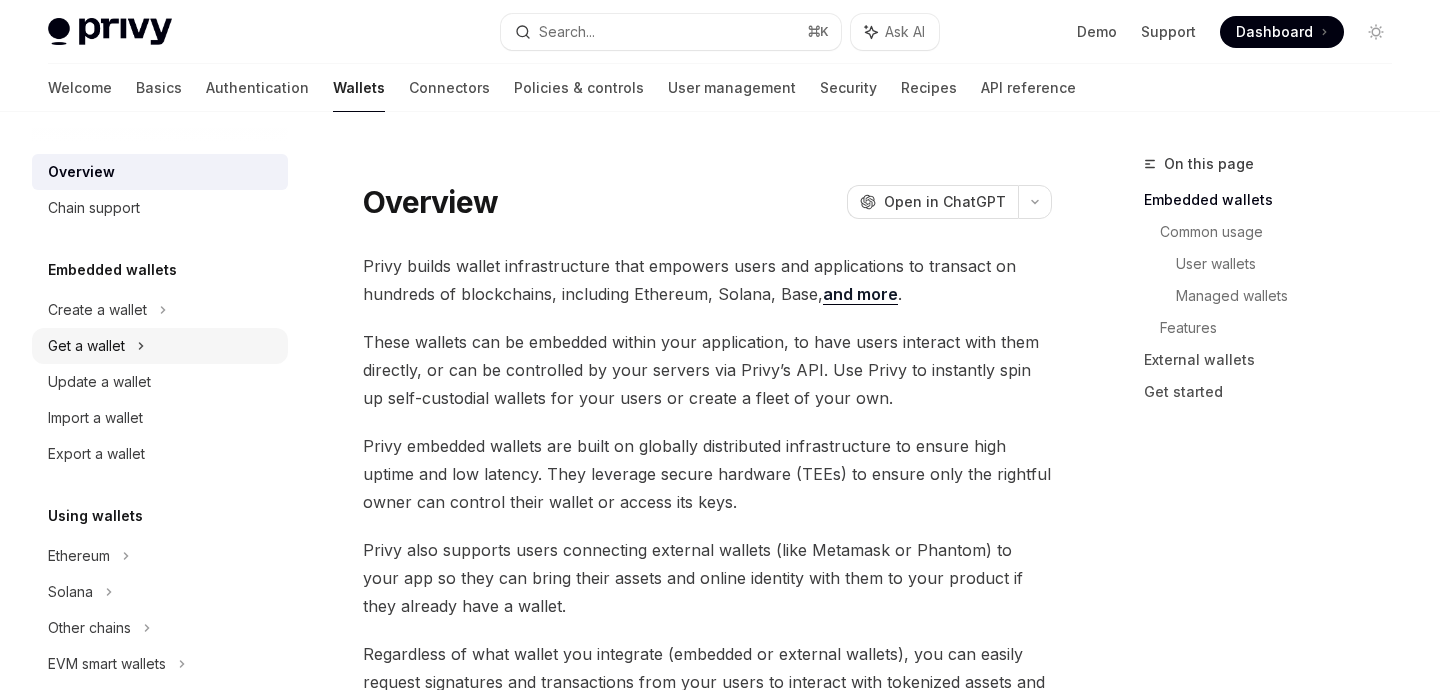 click on "Get a wallet" at bounding box center (86, 346) 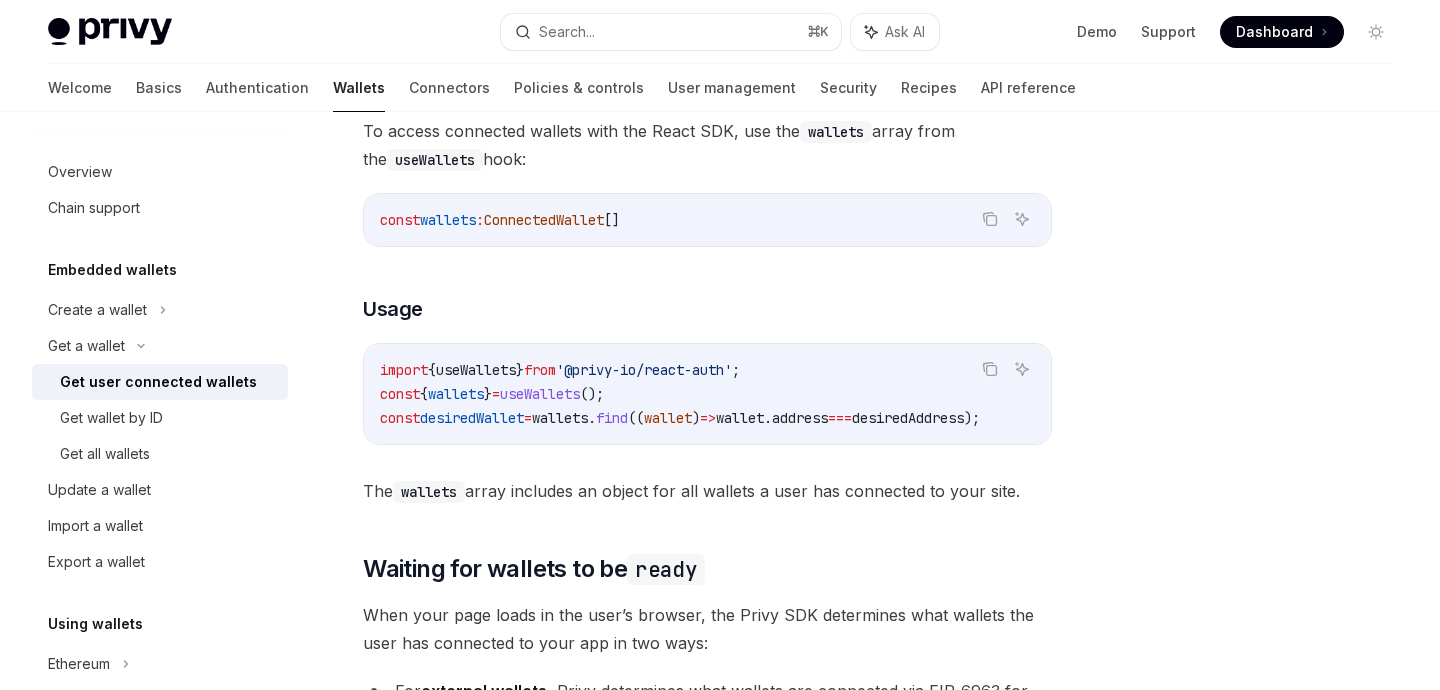 scroll, scrollTop: 557, scrollLeft: 0, axis: vertical 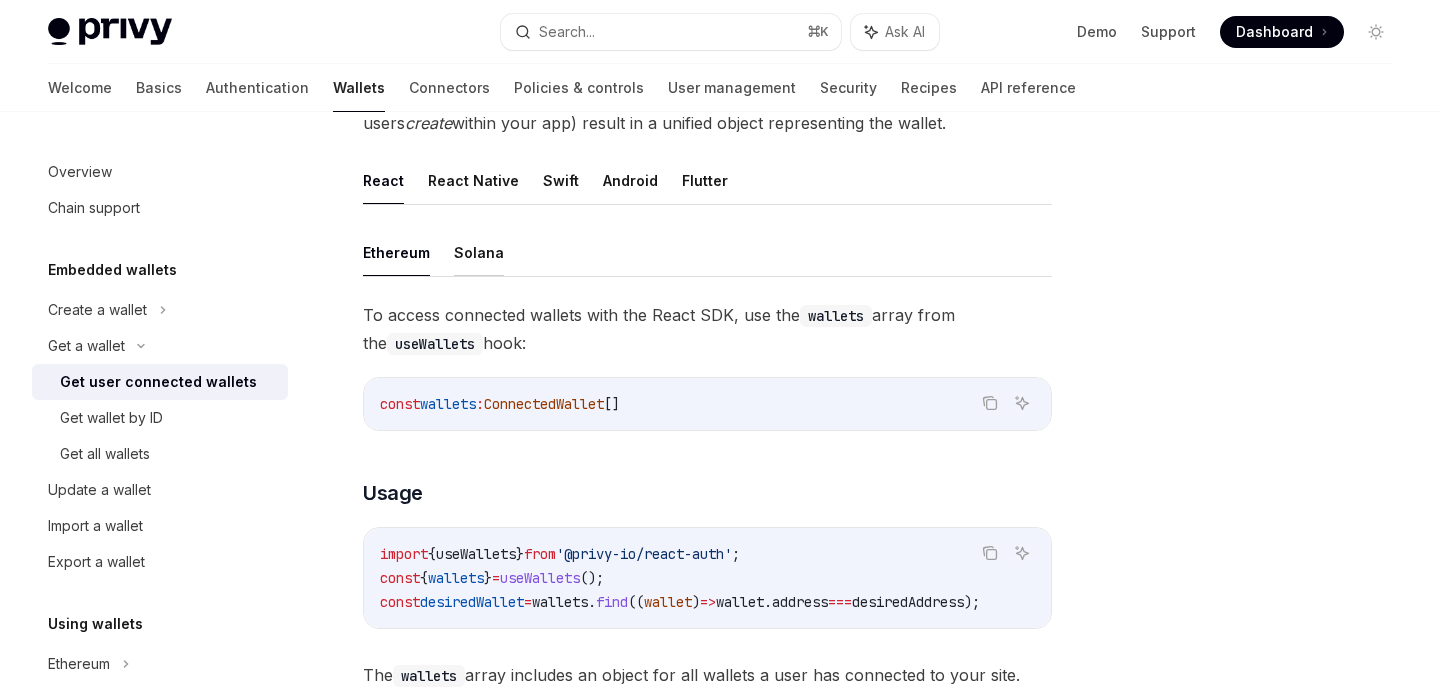 click on "Solana" at bounding box center (479, 252) 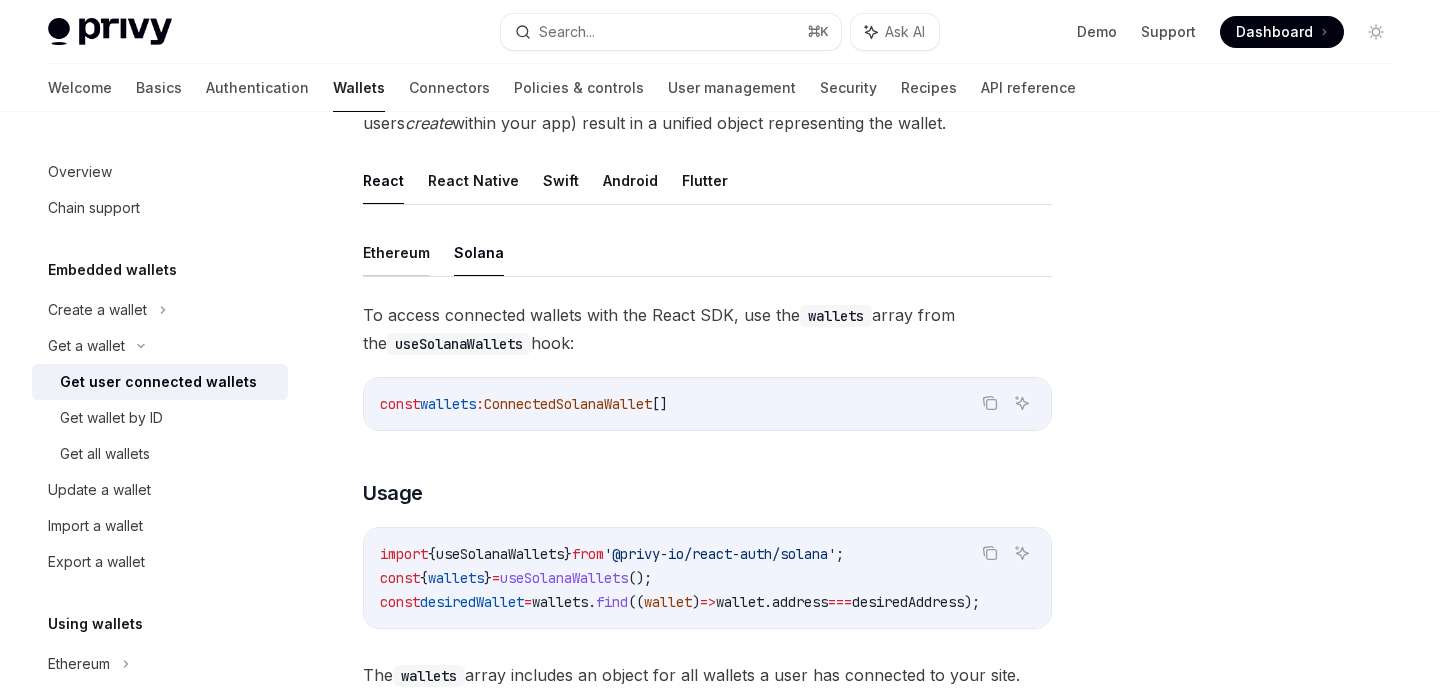 click on "Ethereum" at bounding box center (396, 252) 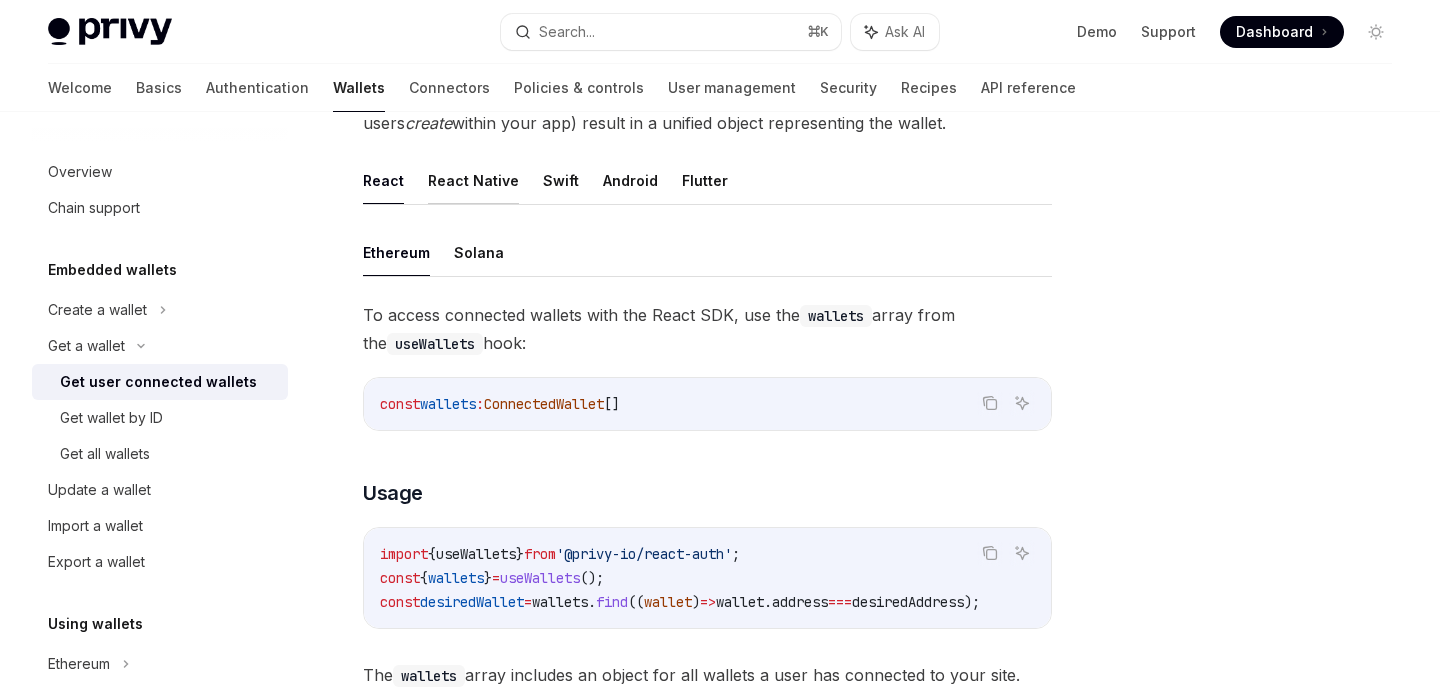 click on "React Native" at bounding box center [473, 180] 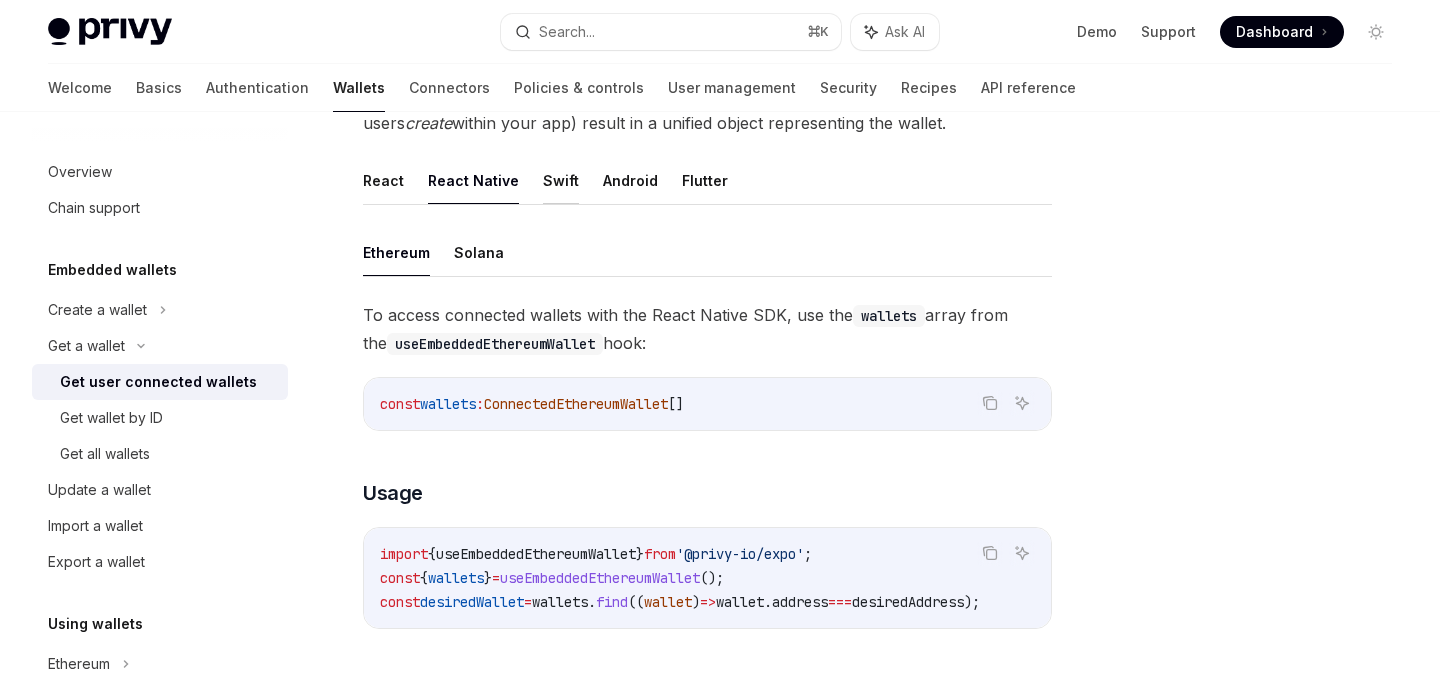 drag, startPoint x: 577, startPoint y: 182, endPoint x: 567, endPoint y: 180, distance: 10.198039 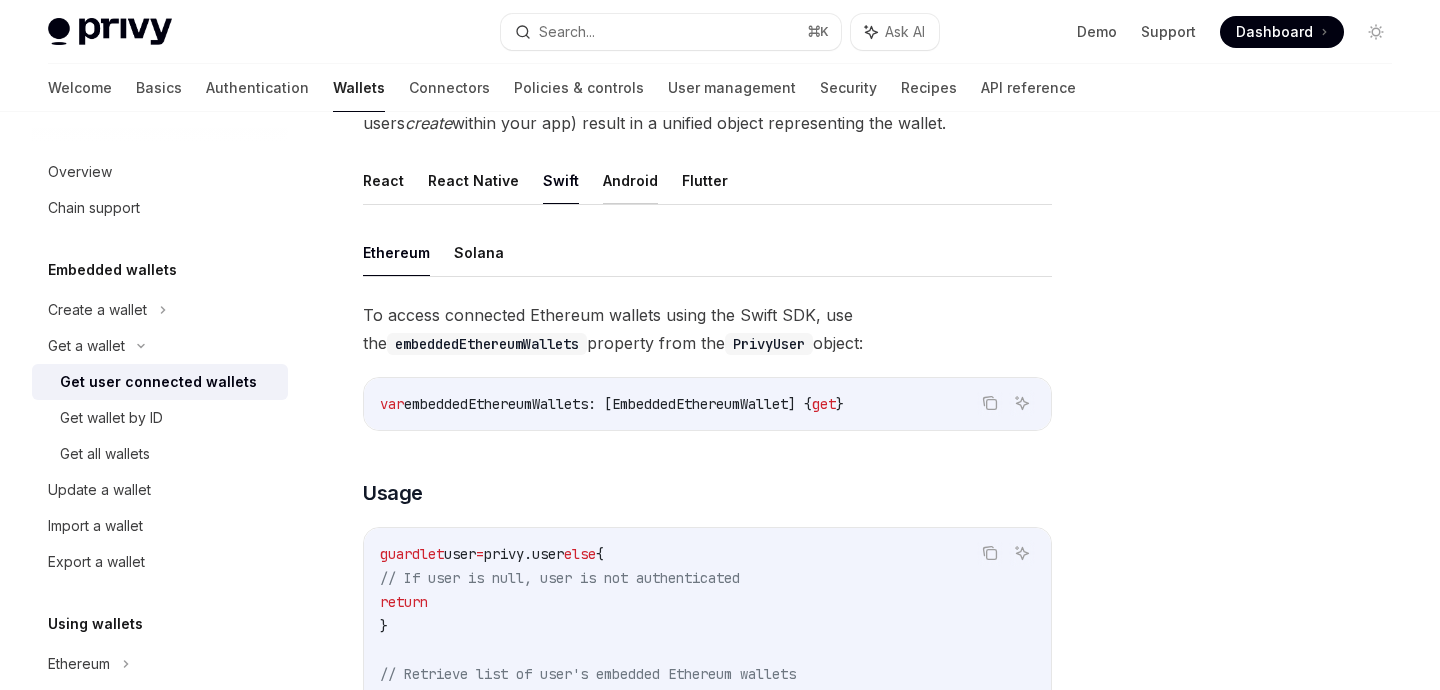 click on "Android" at bounding box center [630, 180] 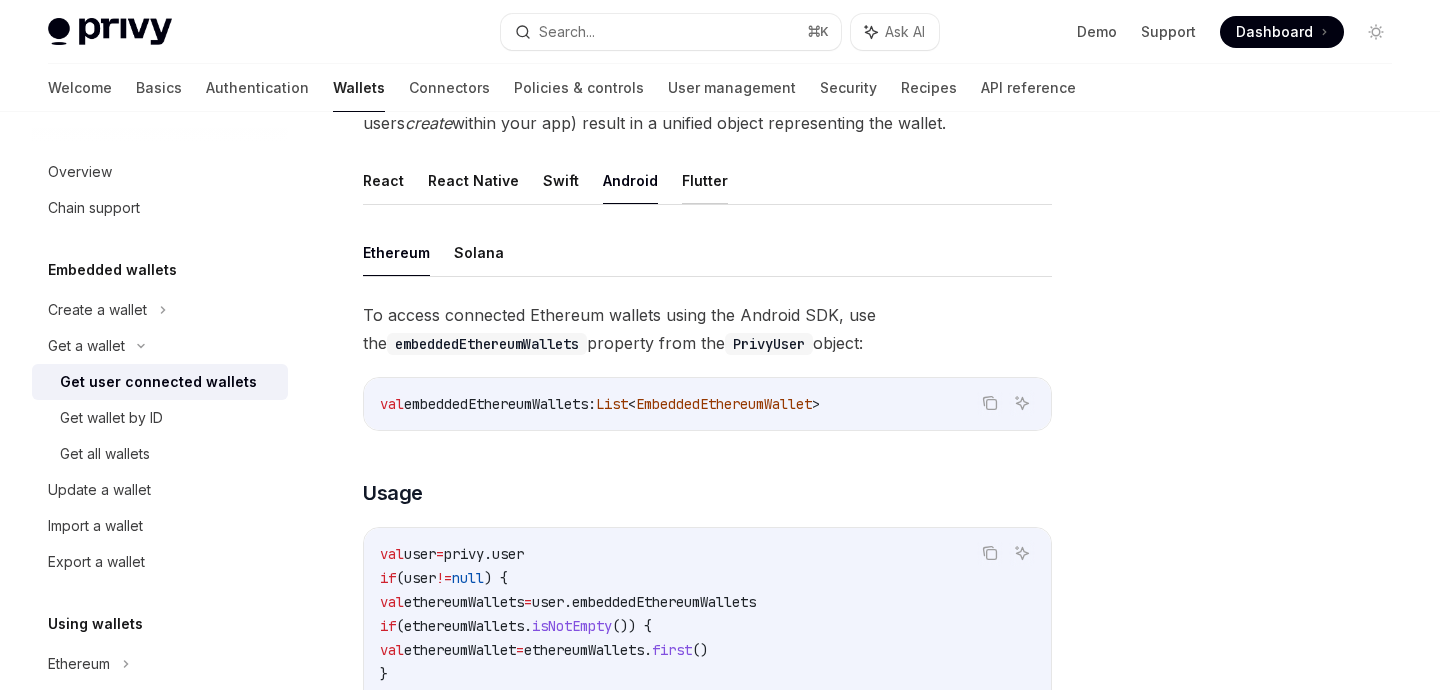 click on "Flutter" at bounding box center (705, 180) 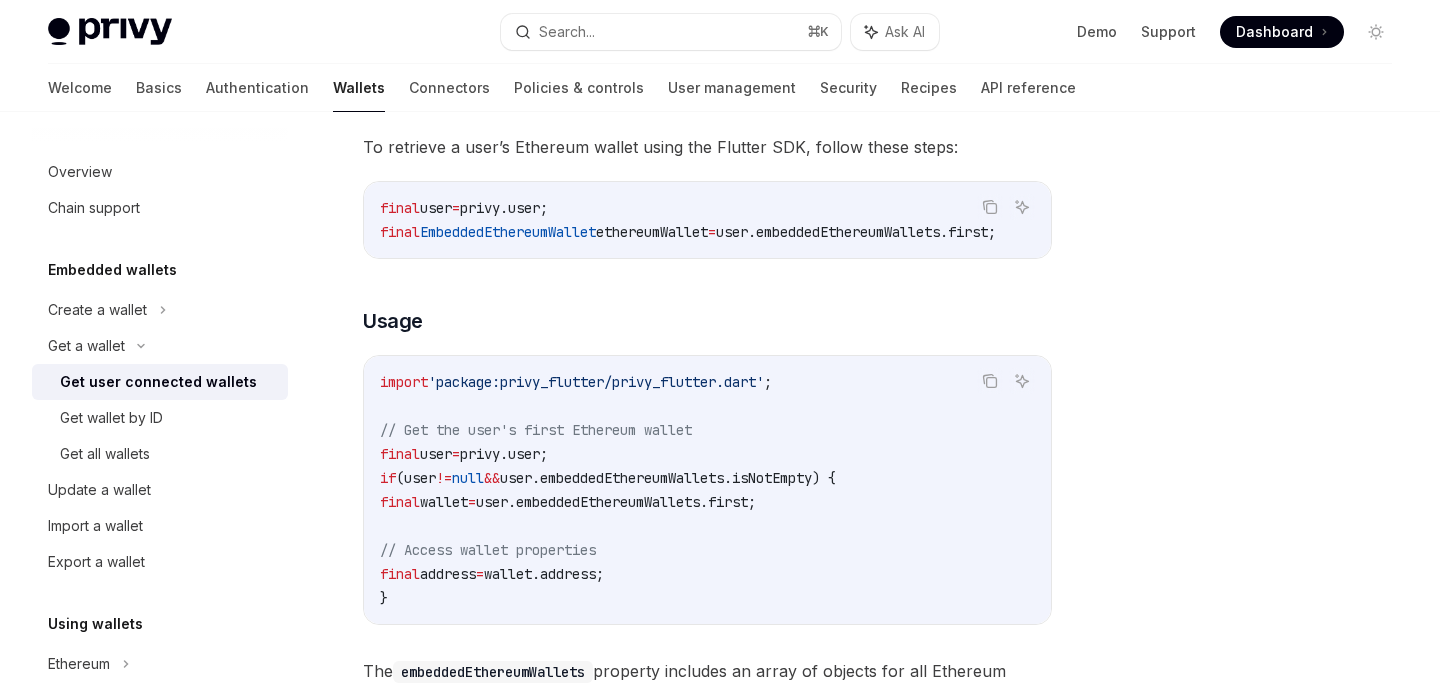 scroll, scrollTop: 542, scrollLeft: 0, axis: vertical 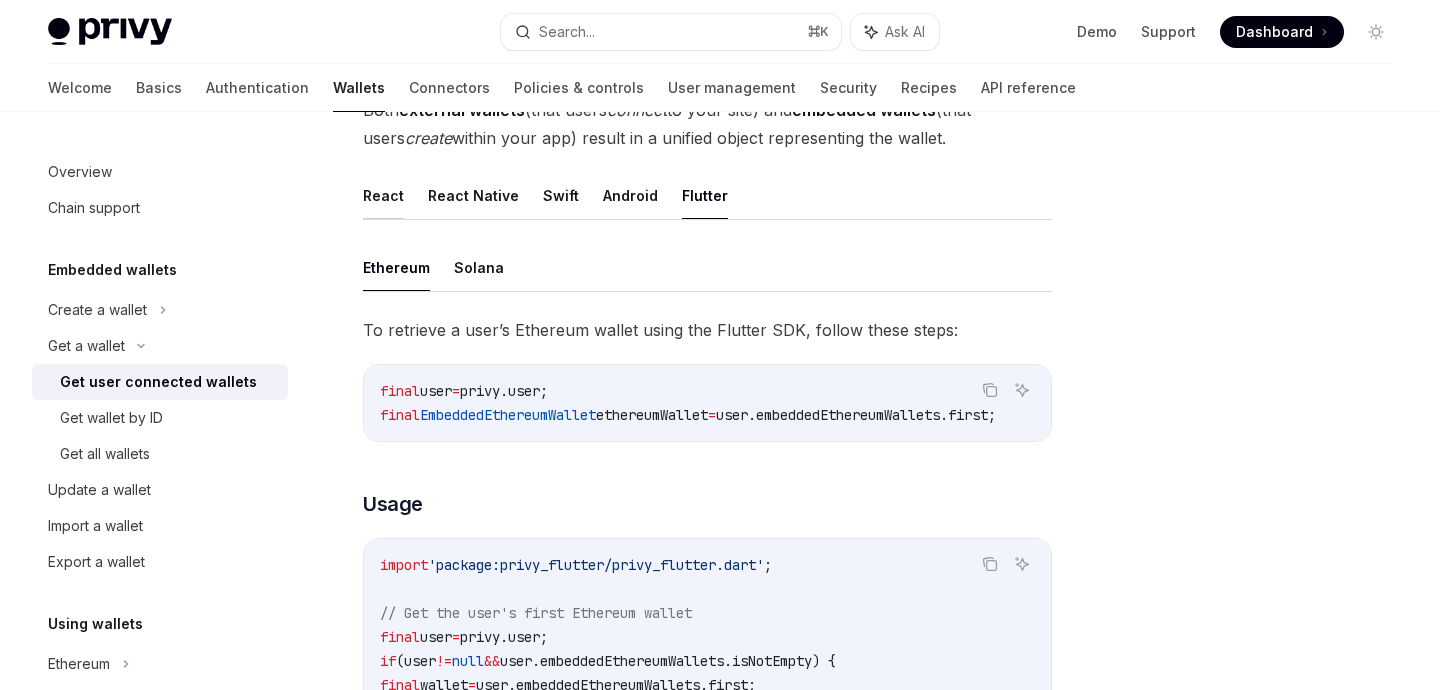 click on "React" at bounding box center (383, 195) 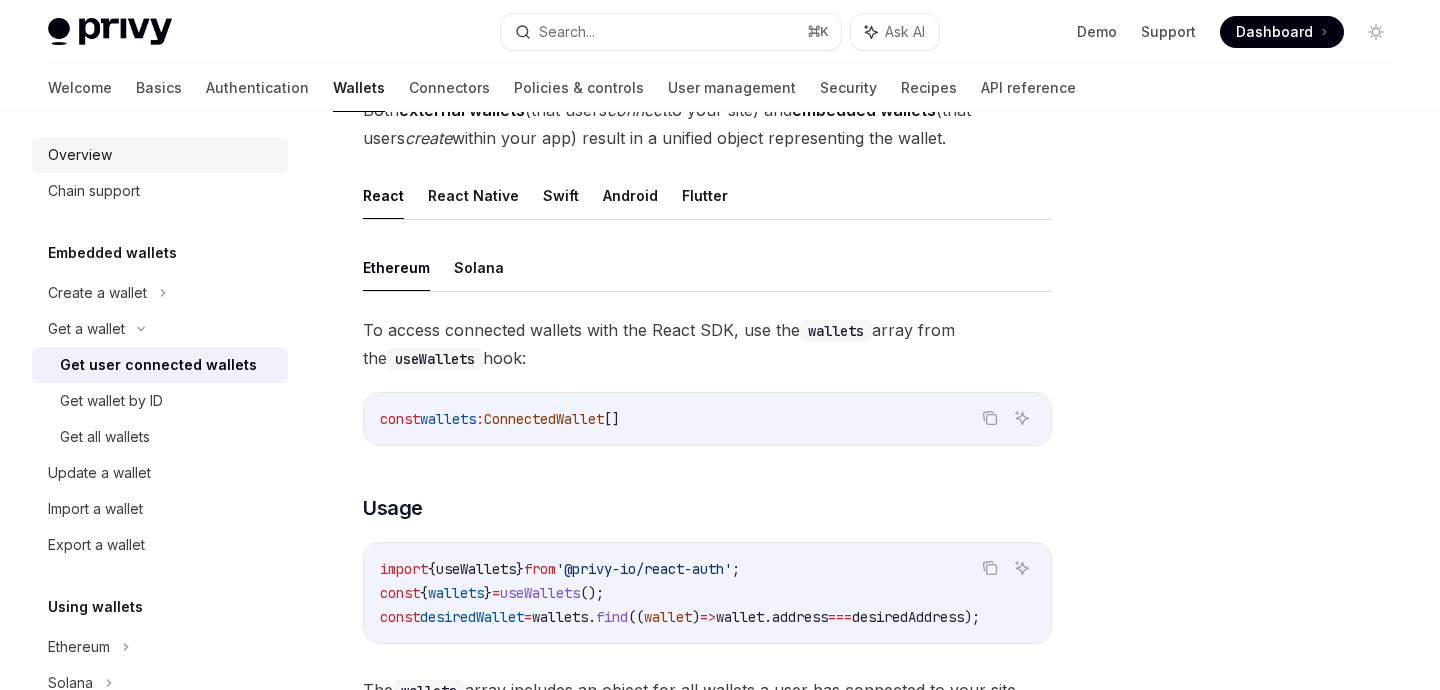 scroll, scrollTop: 33, scrollLeft: 0, axis: vertical 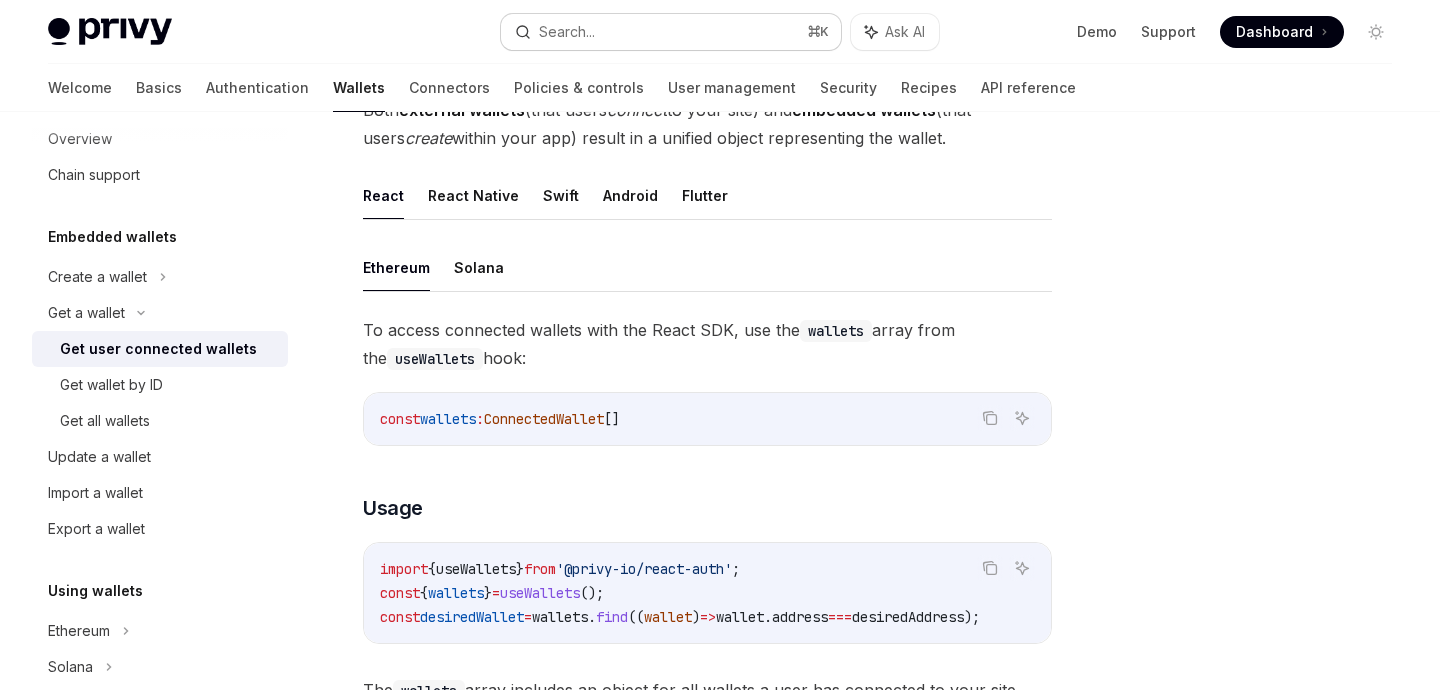 click on "Search... ⌘ K" at bounding box center (670, 32) 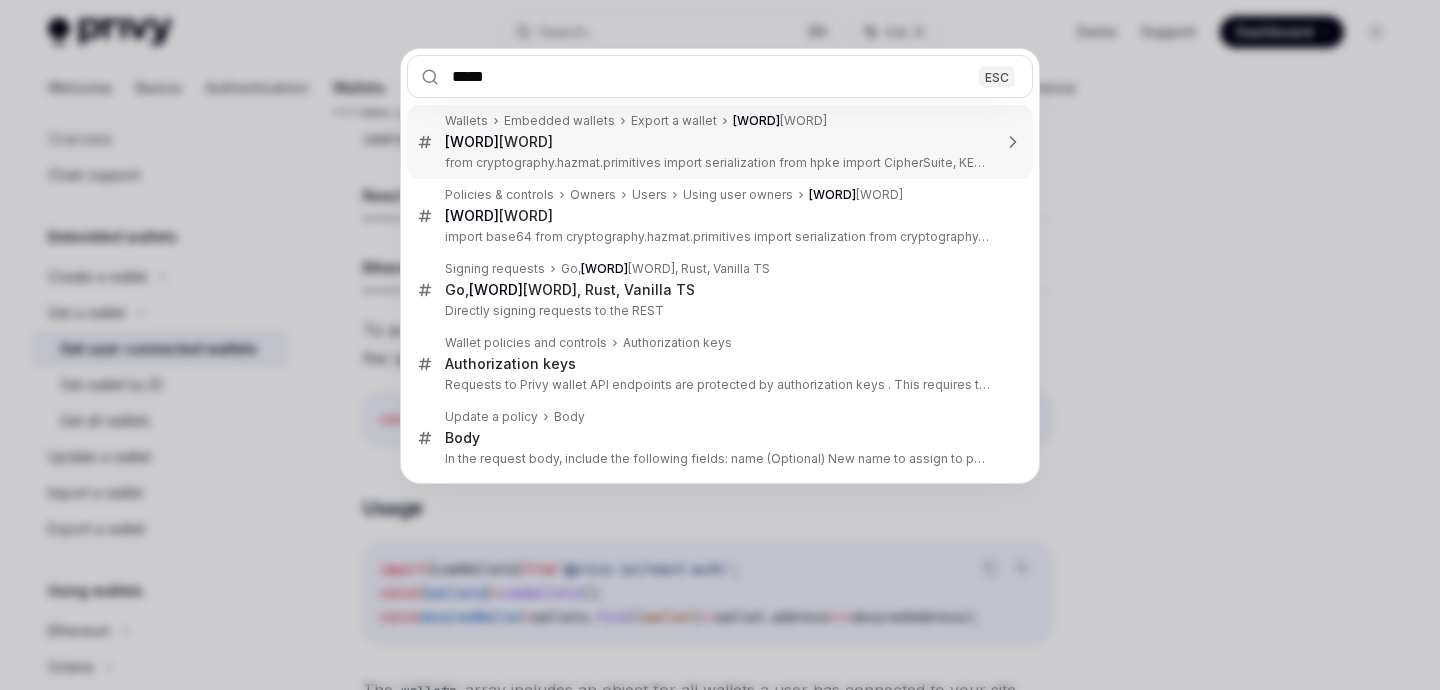 type on "******" 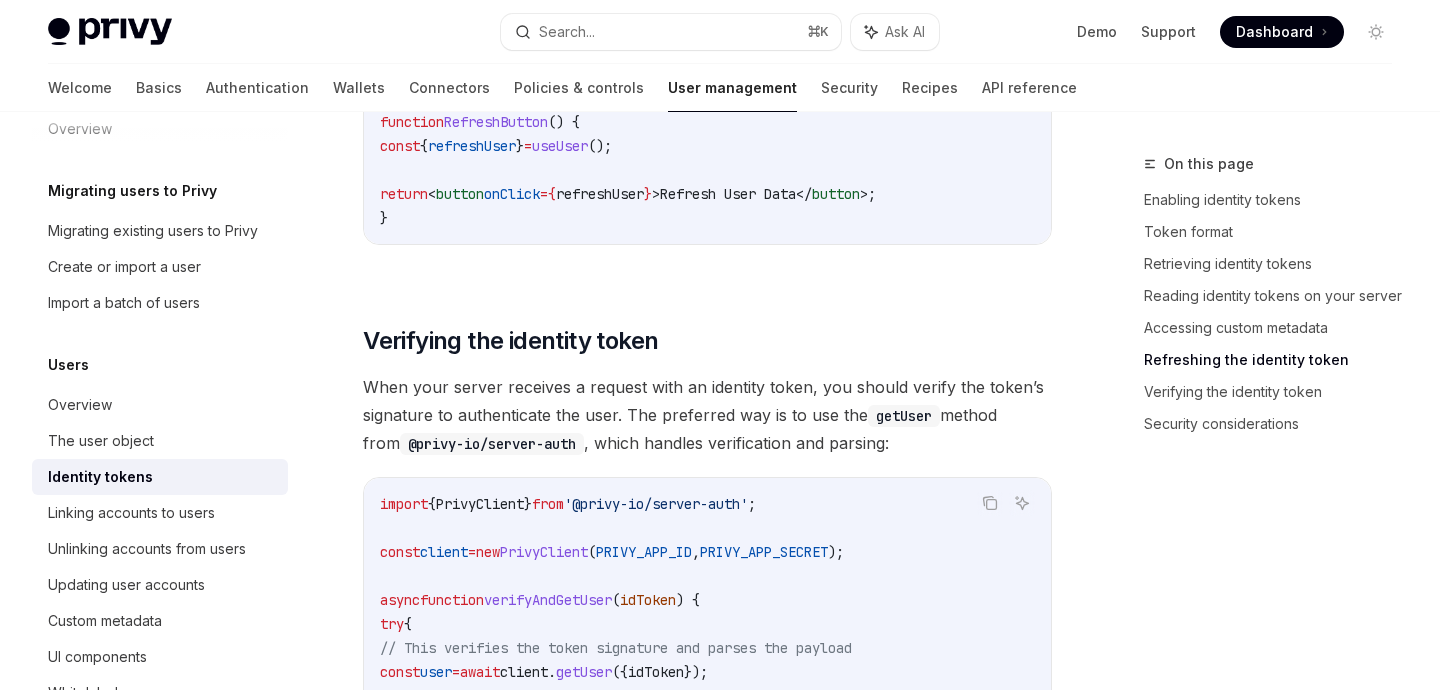 scroll, scrollTop: 4522, scrollLeft: 0, axis: vertical 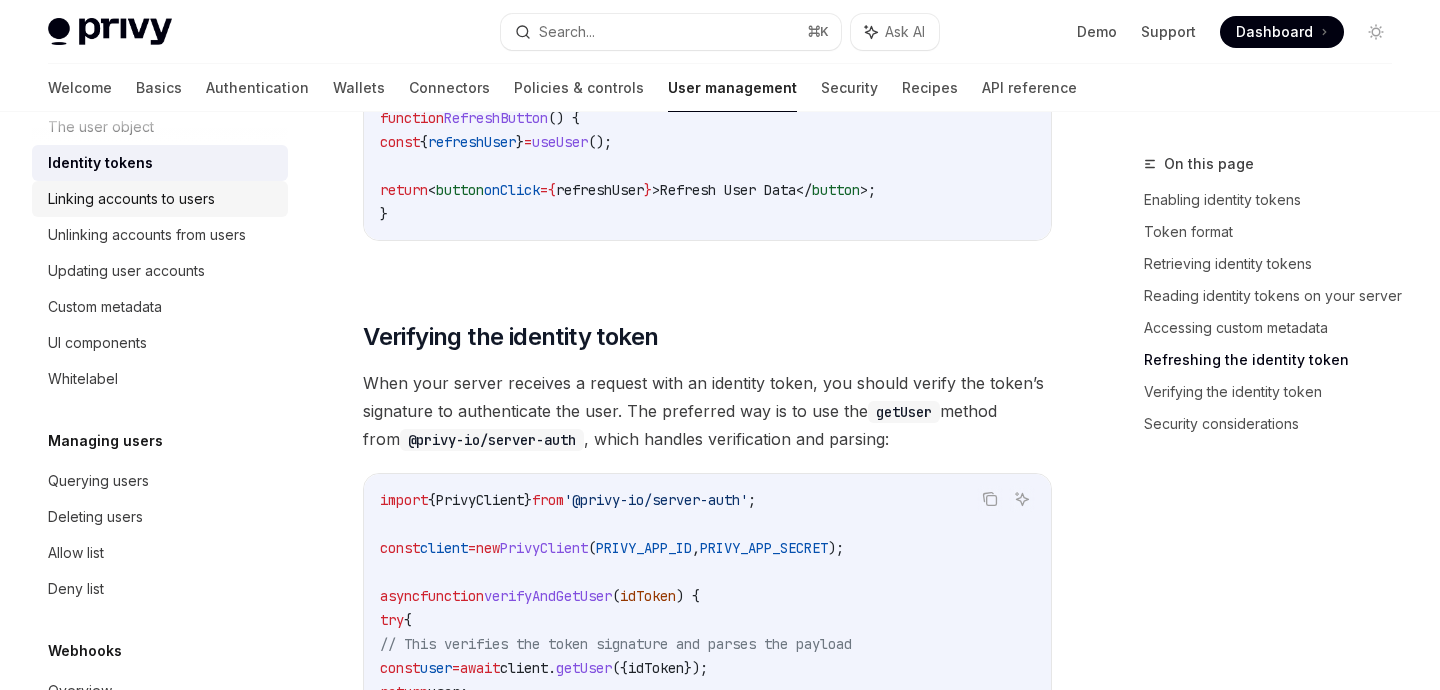 click on "Linking accounts to users" at bounding box center (131, 199) 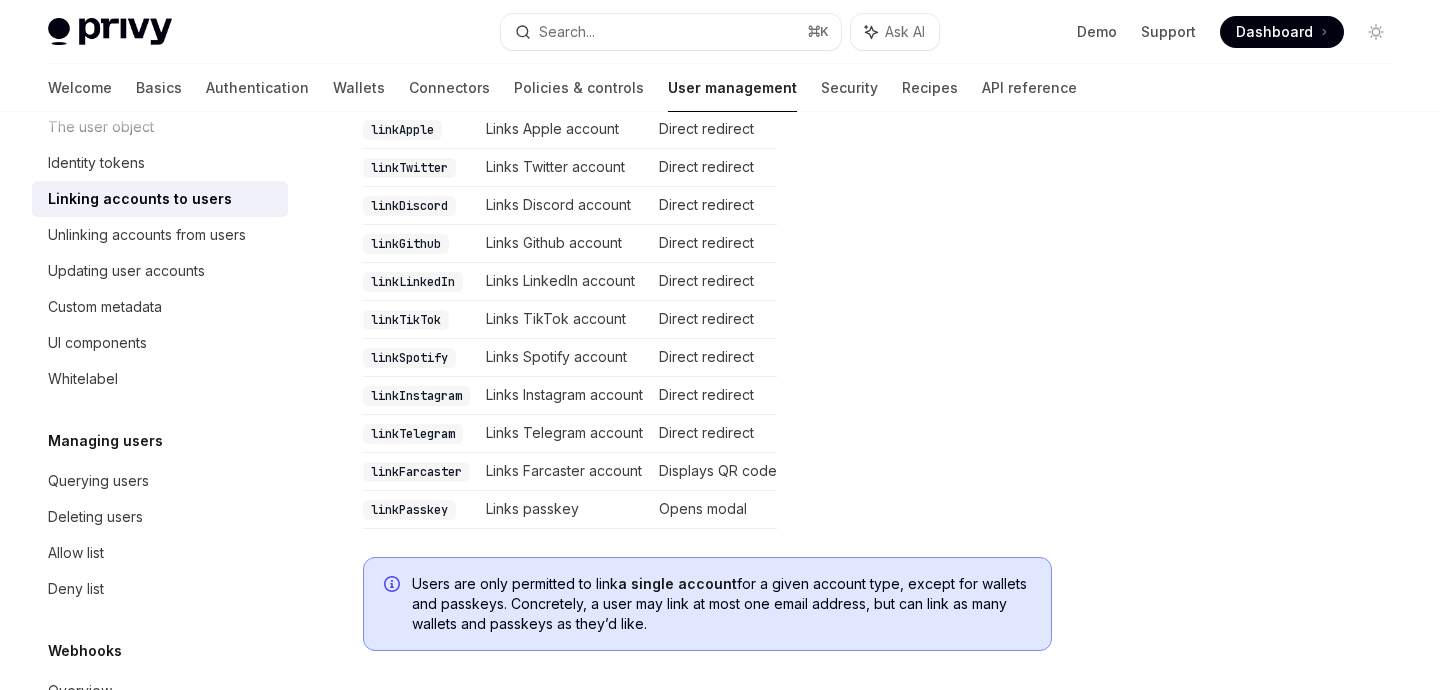 scroll, scrollTop: 245, scrollLeft: 0, axis: vertical 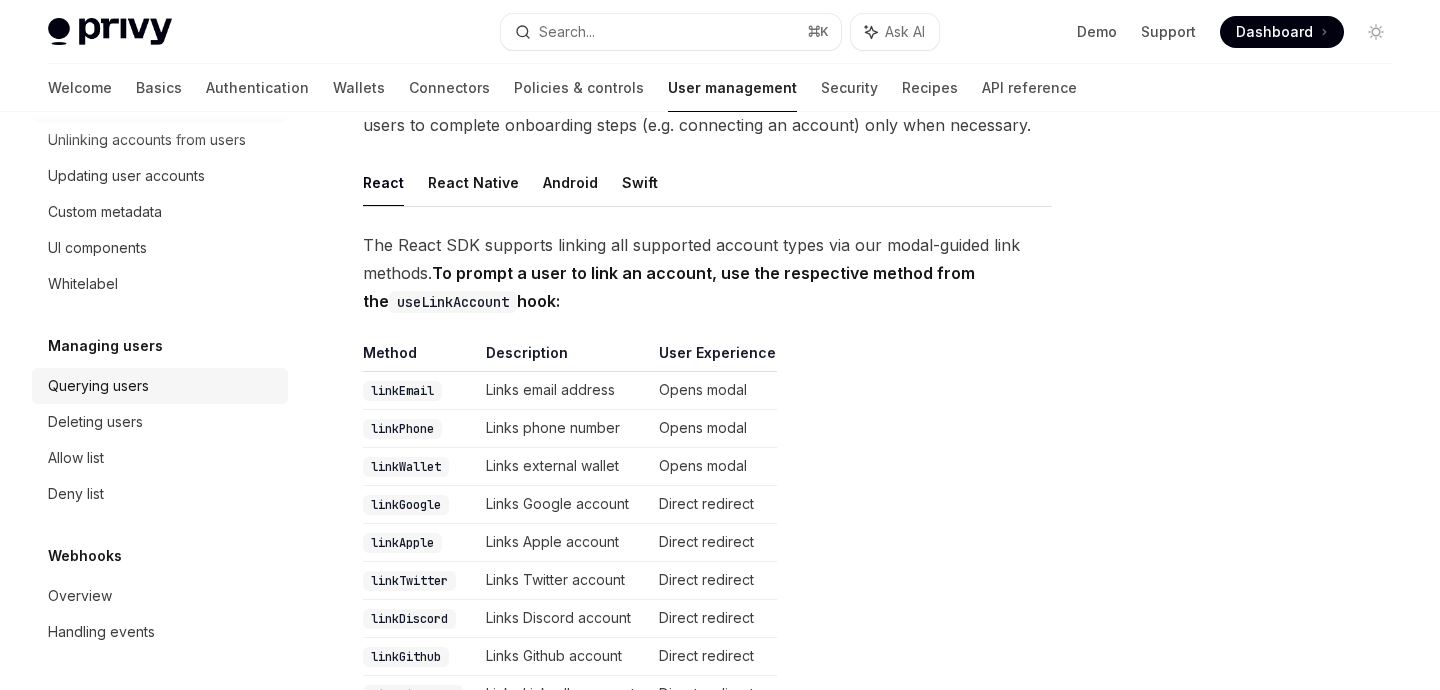 click on "Querying users" at bounding box center [98, 386] 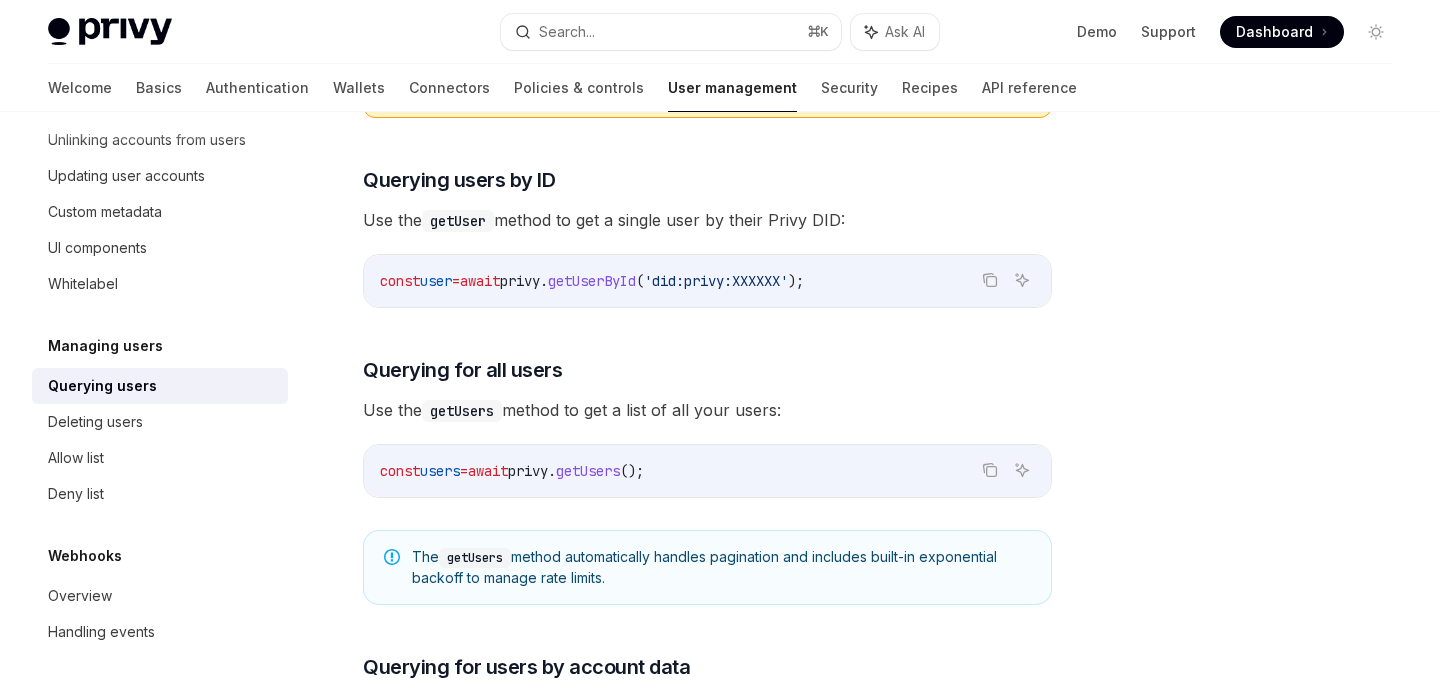 scroll, scrollTop: 971, scrollLeft: 0, axis: vertical 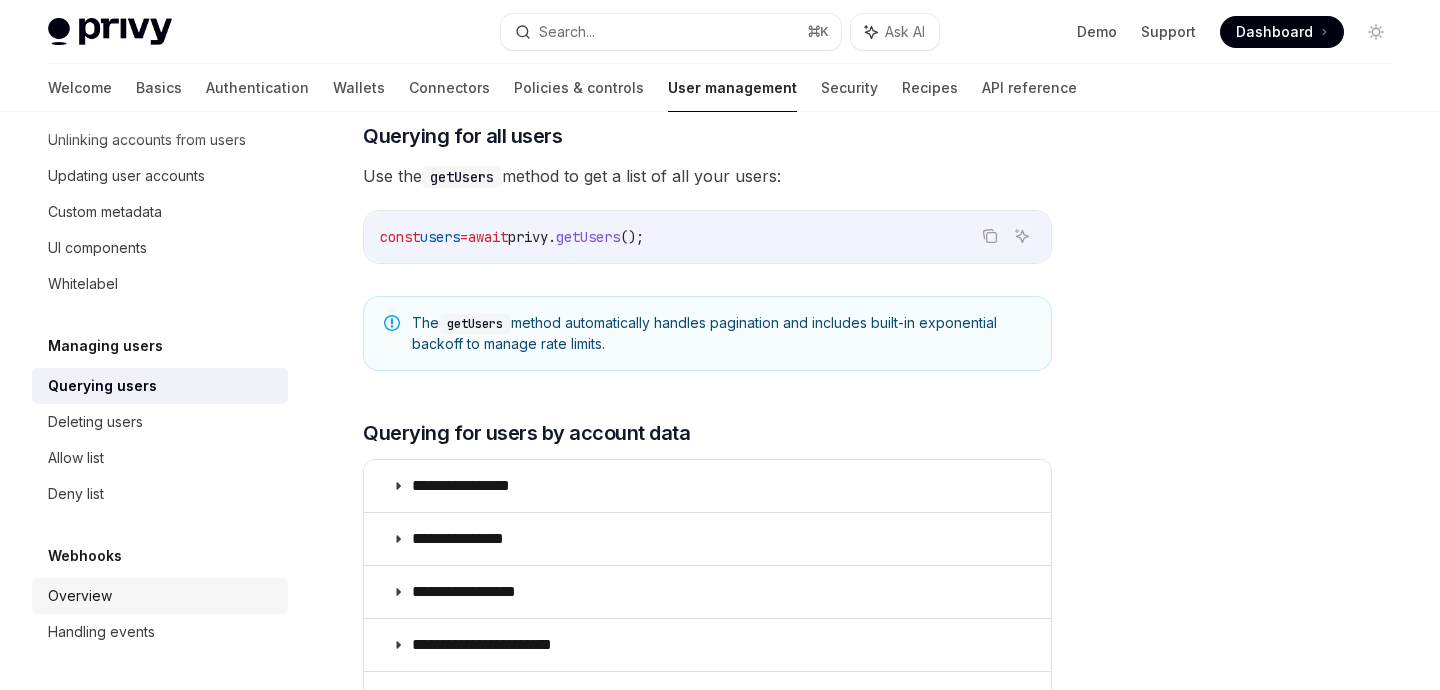 click on "Overview" at bounding box center [80, 596] 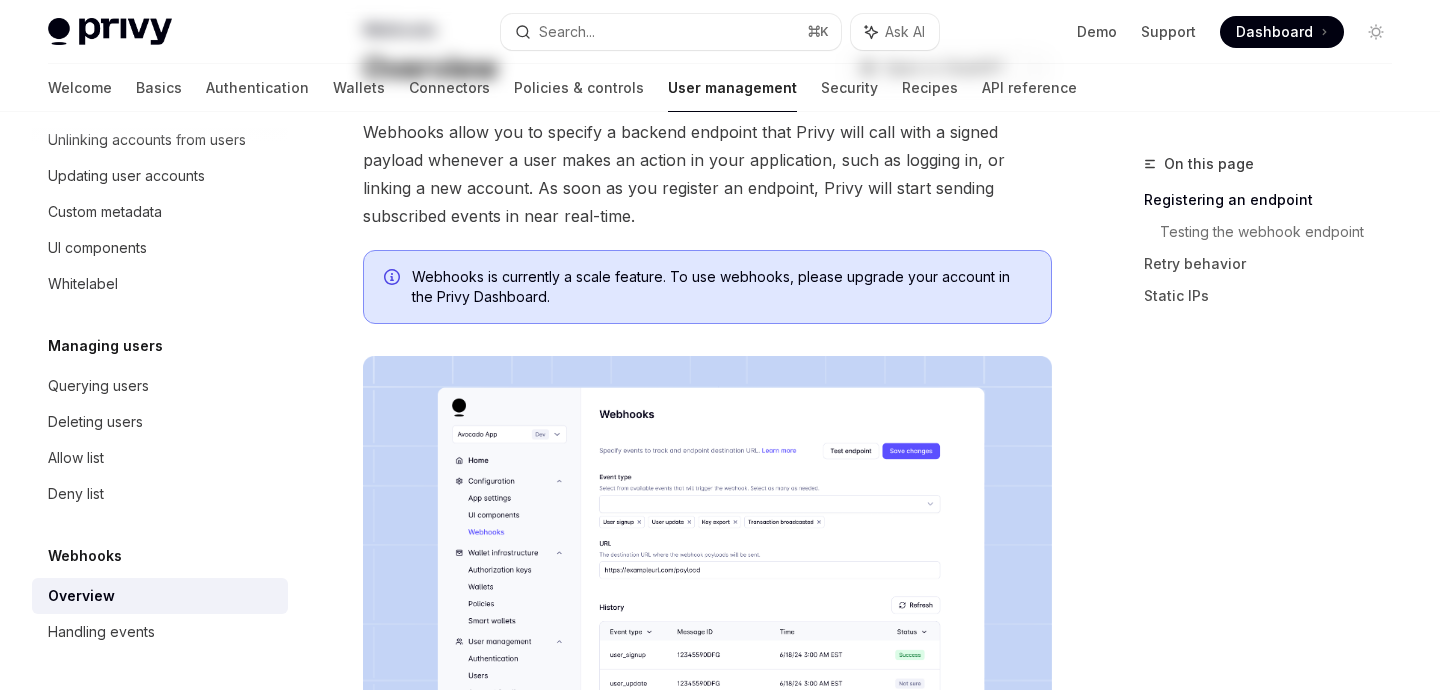 scroll, scrollTop: 0, scrollLeft: 0, axis: both 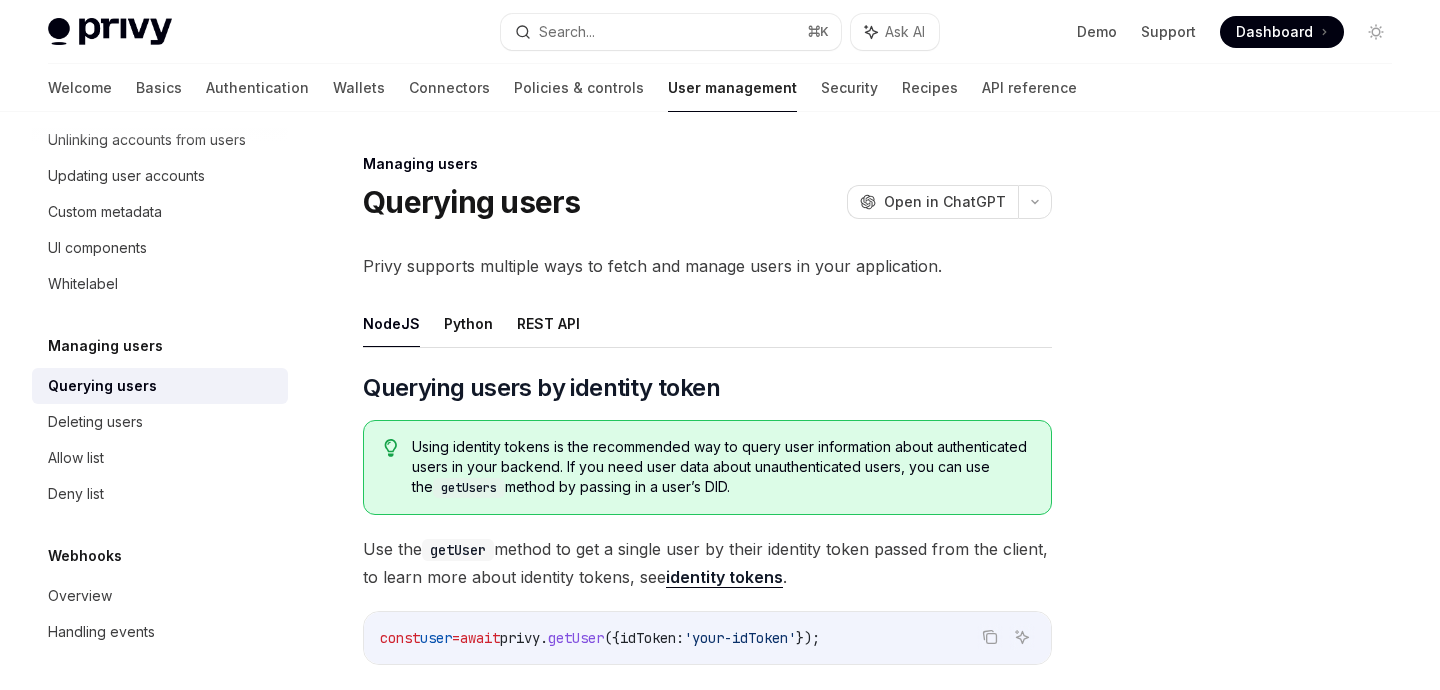 type on "*" 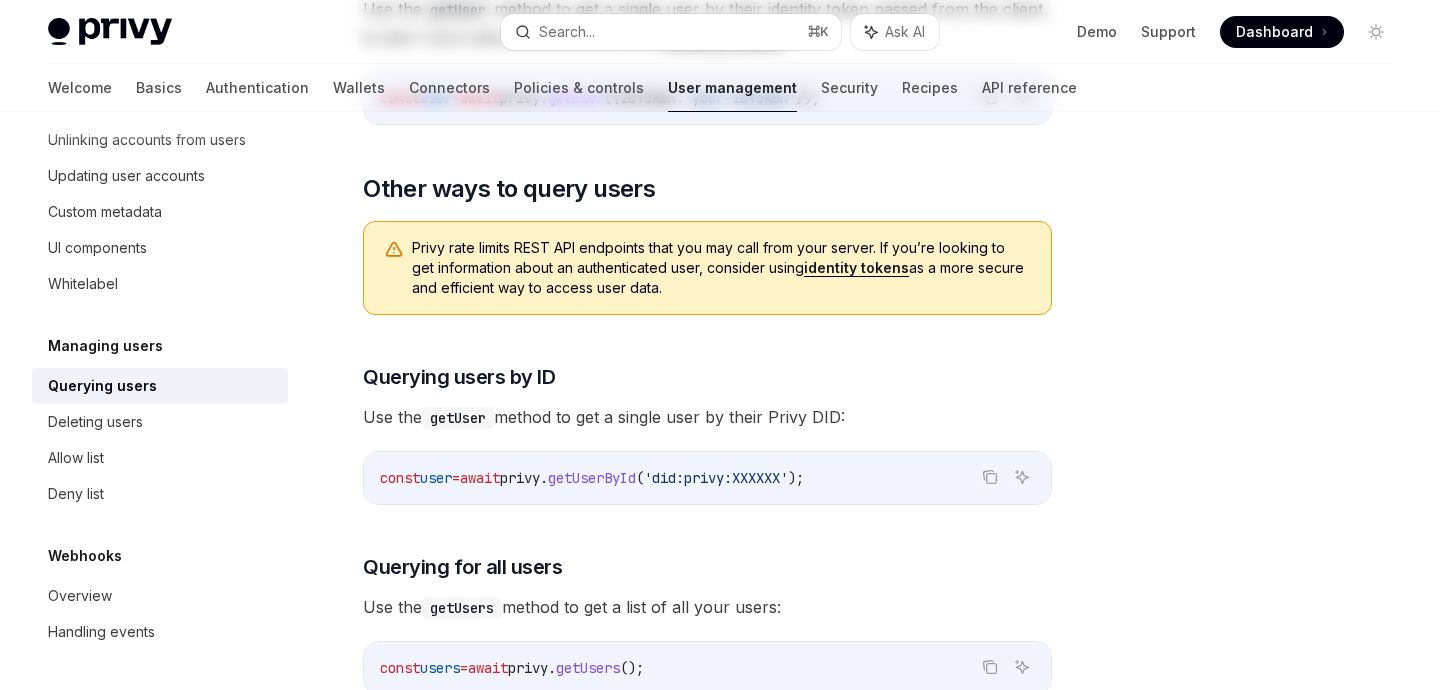 scroll, scrollTop: 145, scrollLeft: 0, axis: vertical 